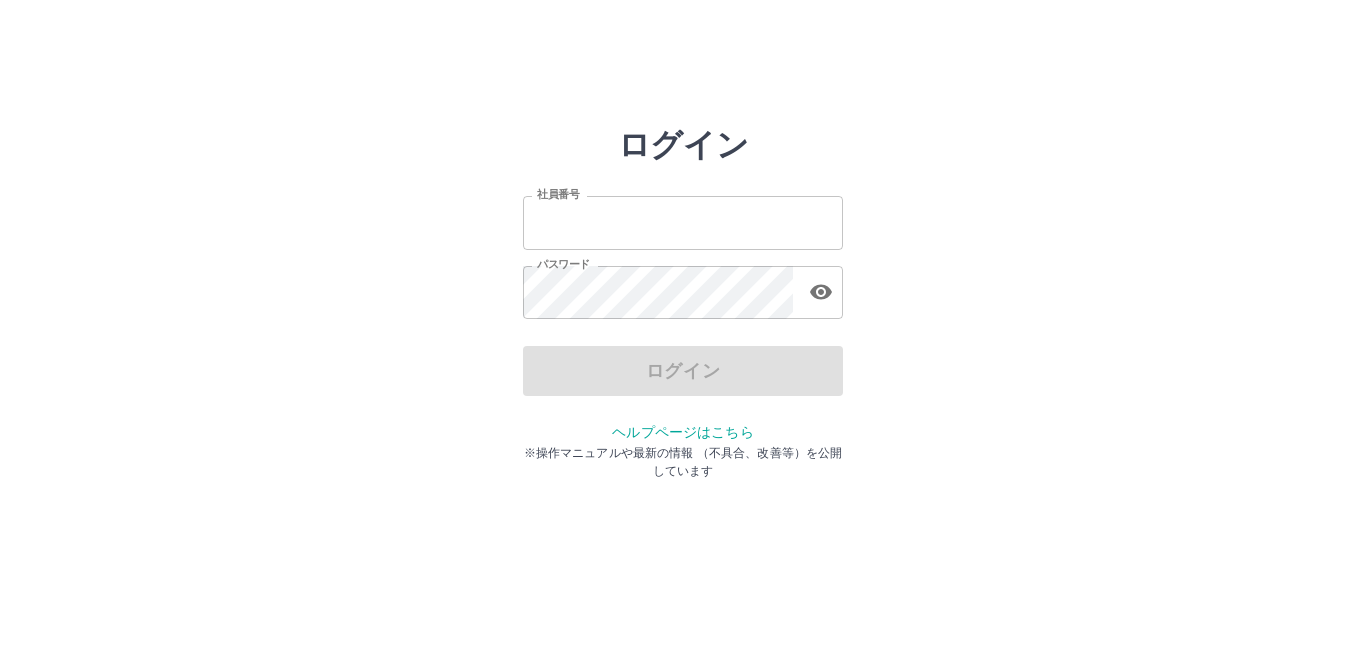 scroll, scrollTop: 0, scrollLeft: 0, axis: both 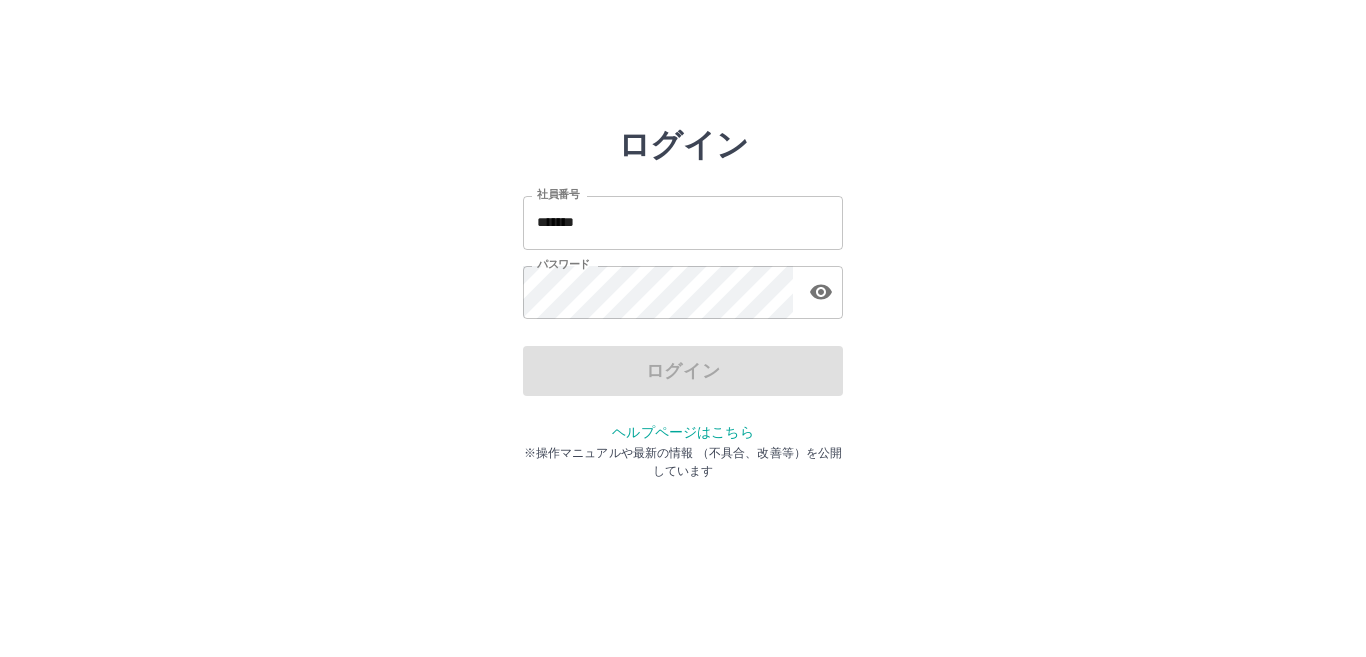 click on "ログイン" at bounding box center (683, 371) 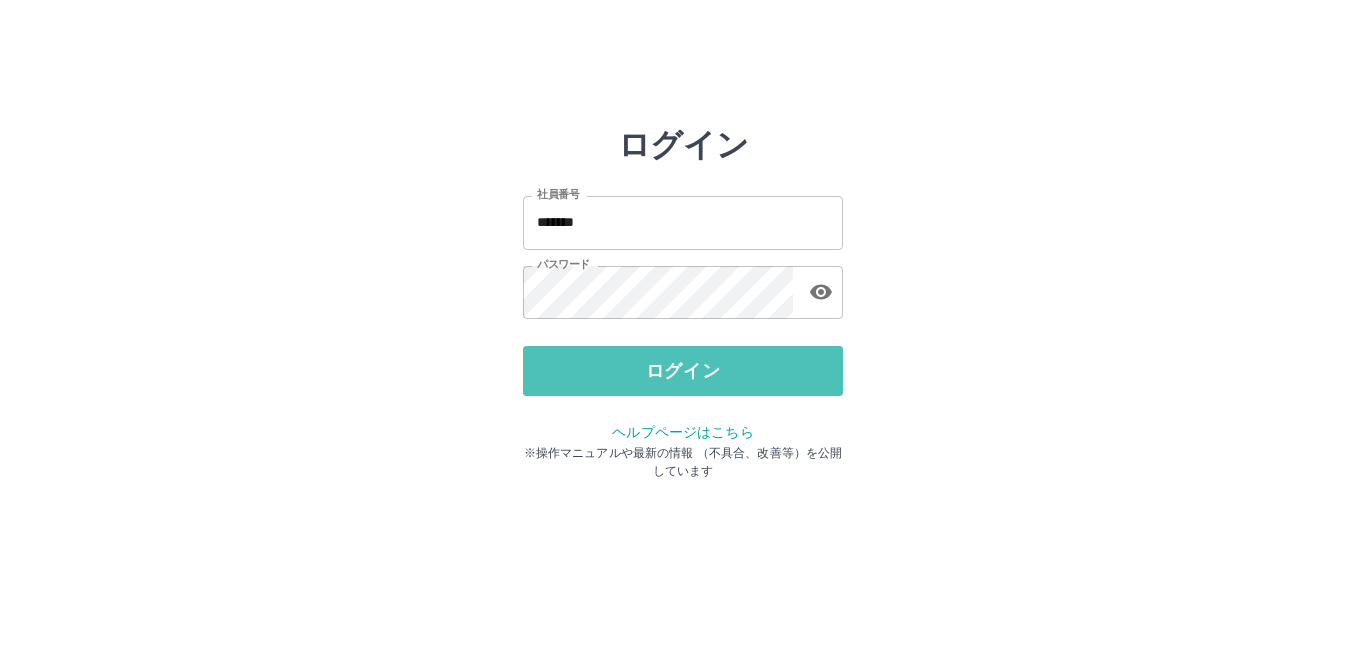 click on "ログイン" at bounding box center (683, 371) 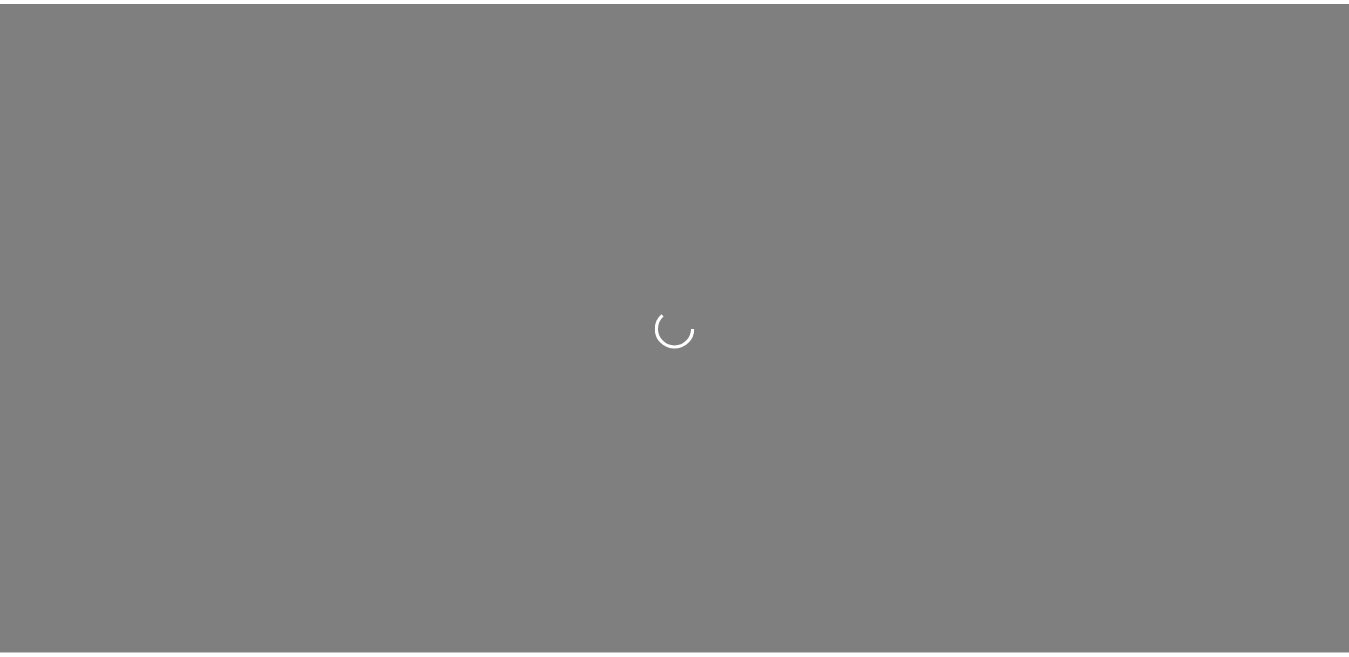 scroll, scrollTop: 0, scrollLeft: 0, axis: both 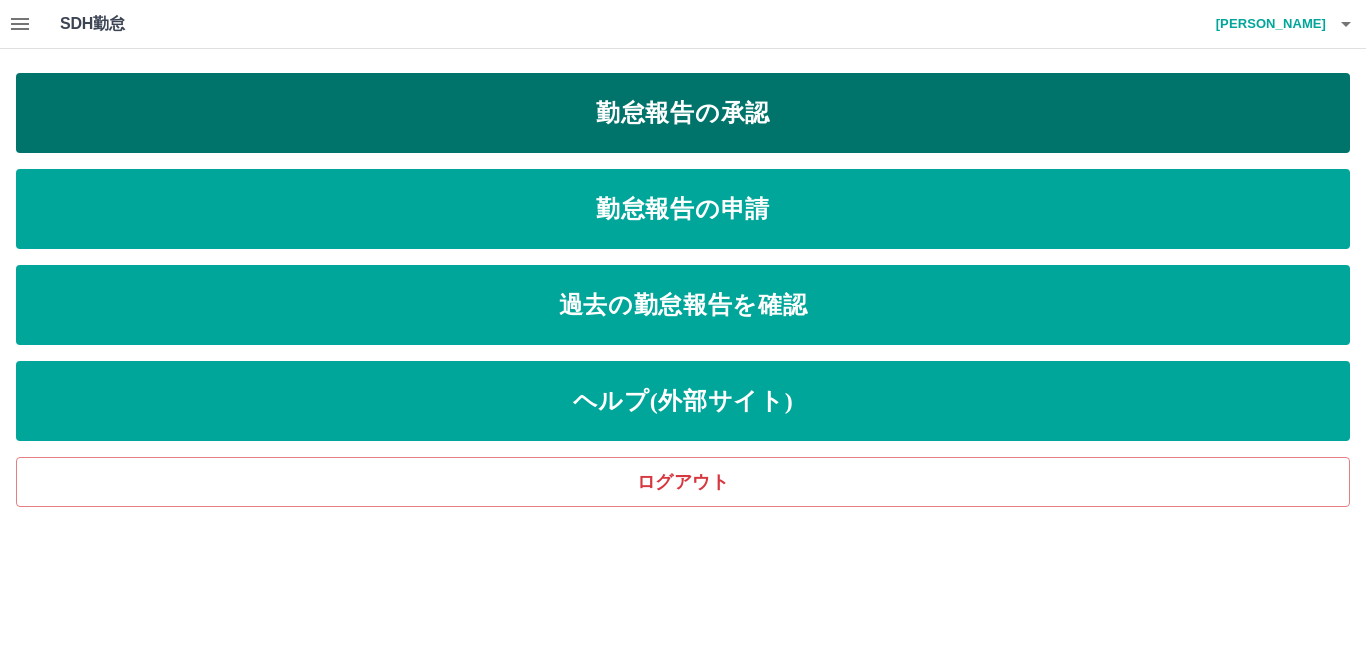 click on "勤怠報告の承認" at bounding box center (683, 113) 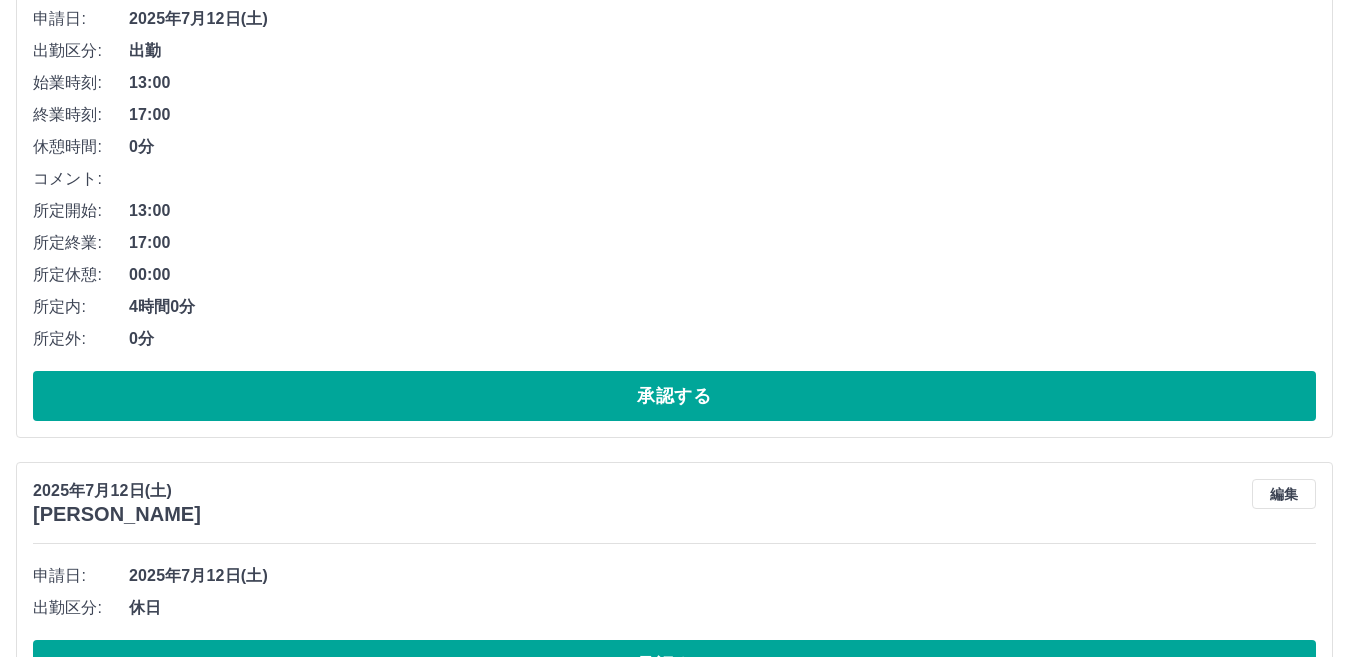 scroll, scrollTop: 4758, scrollLeft: 0, axis: vertical 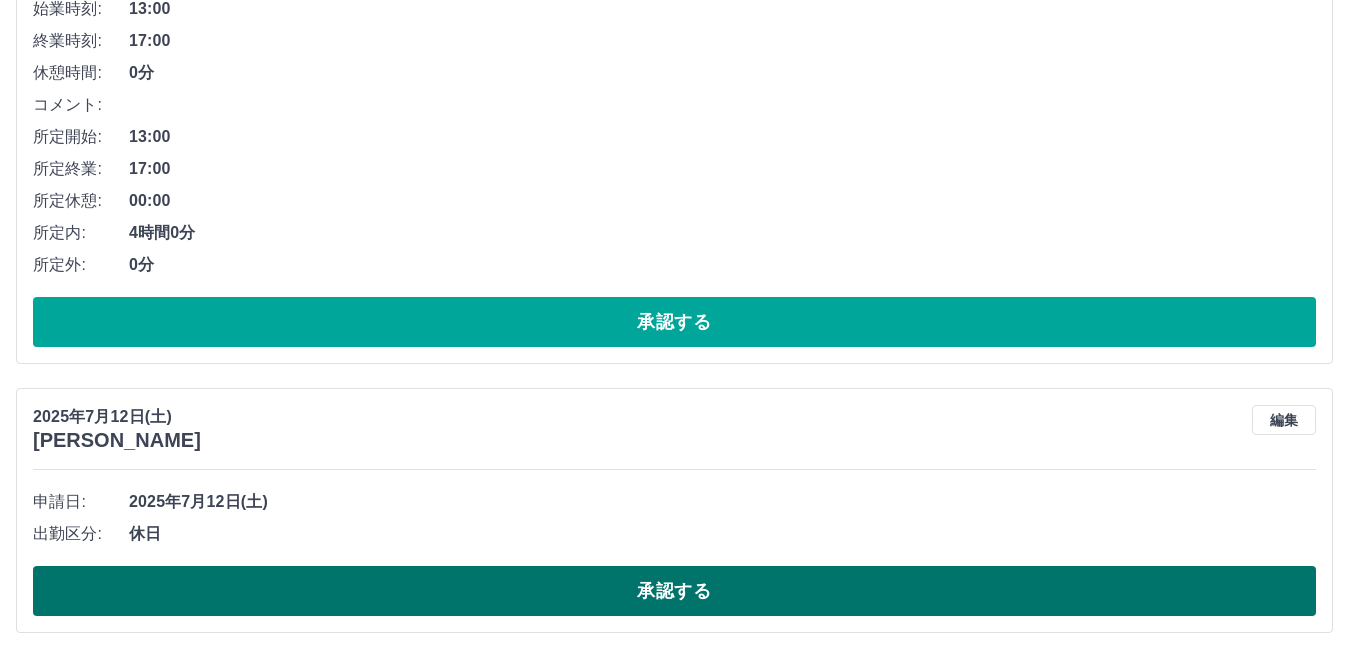 click on "承認する" at bounding box center (674, 591) 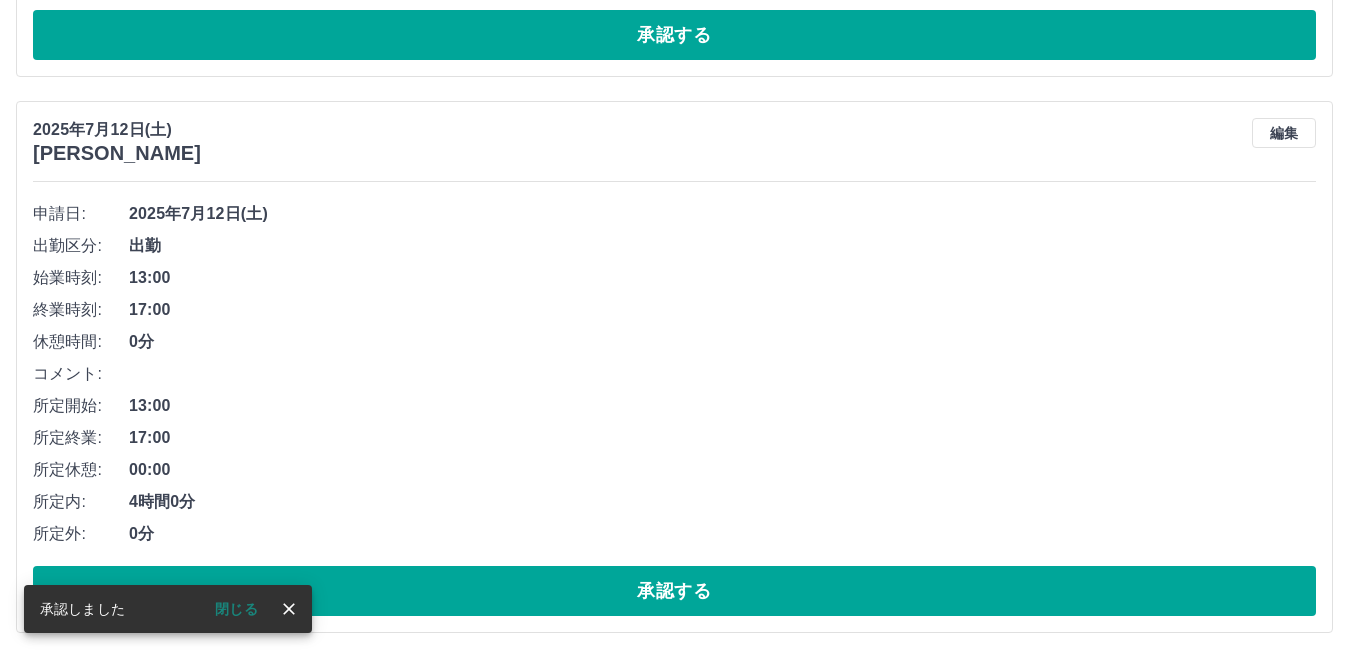 scroll, scrollTop: 4489, scrollLeft: 0, axis: vertical 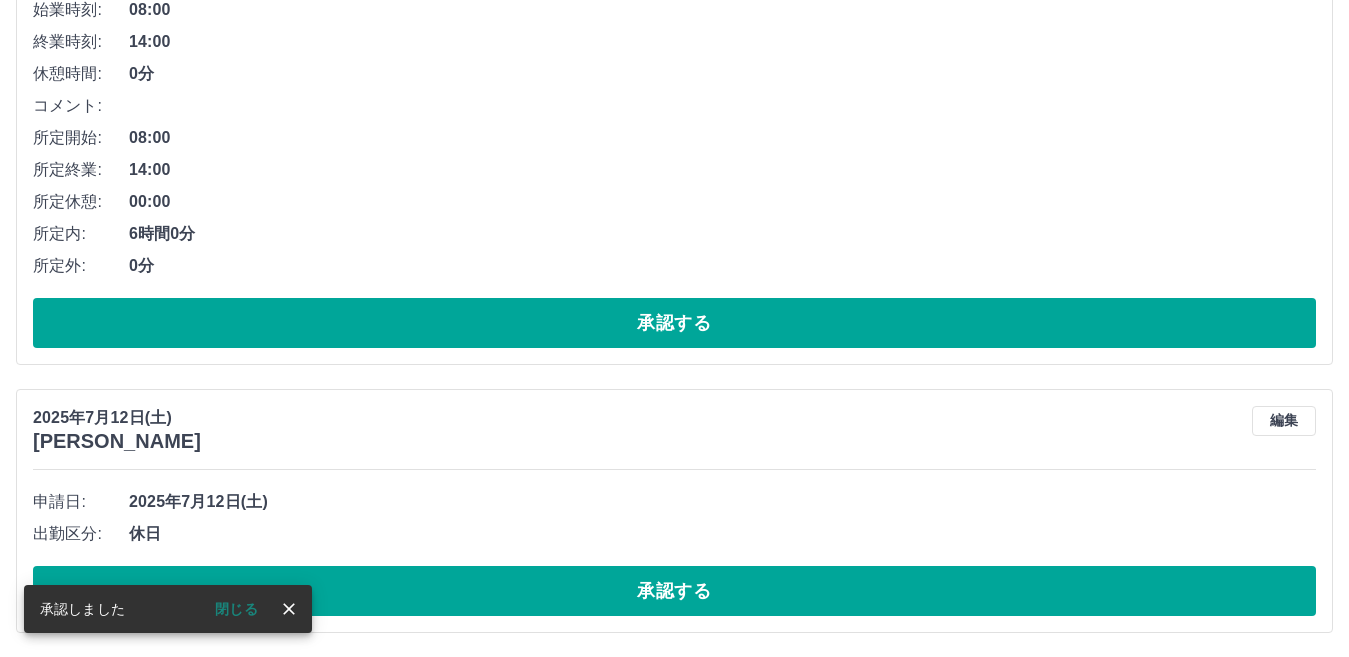 click on "承認する" at bounding box center [674, 591] 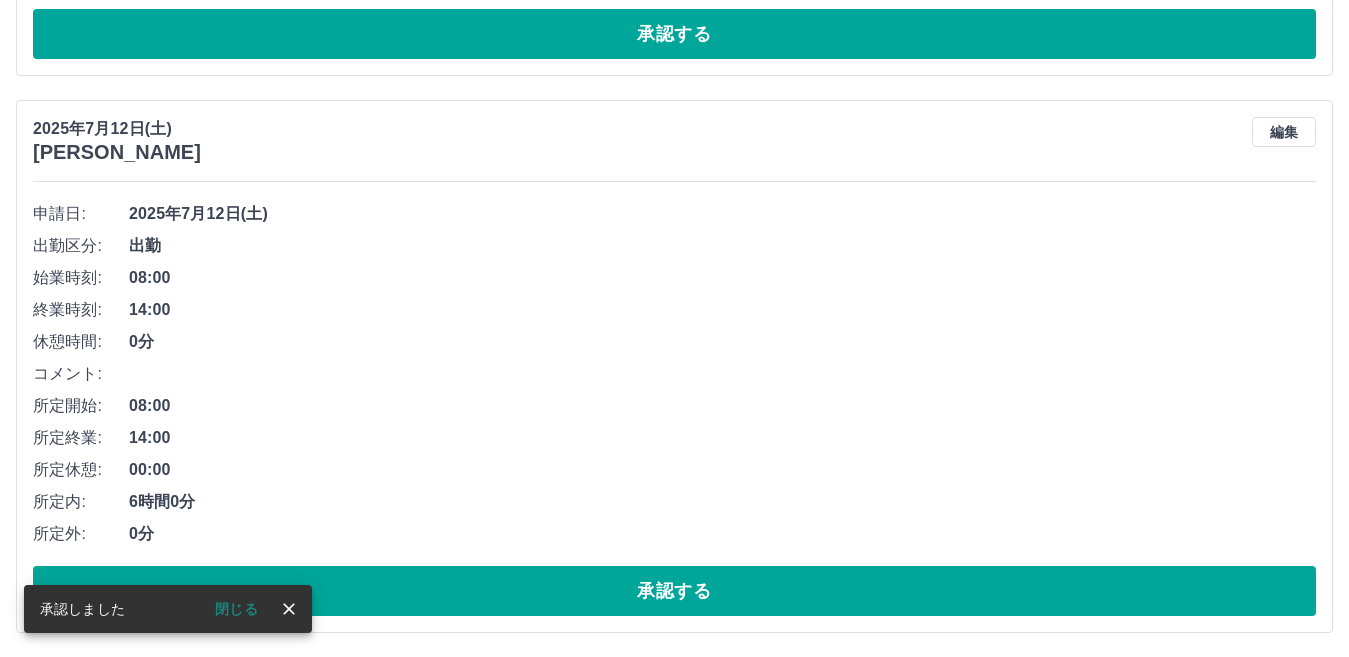 scroll, scrollTop: 3665, scrollLeft: 0, axis: vertical 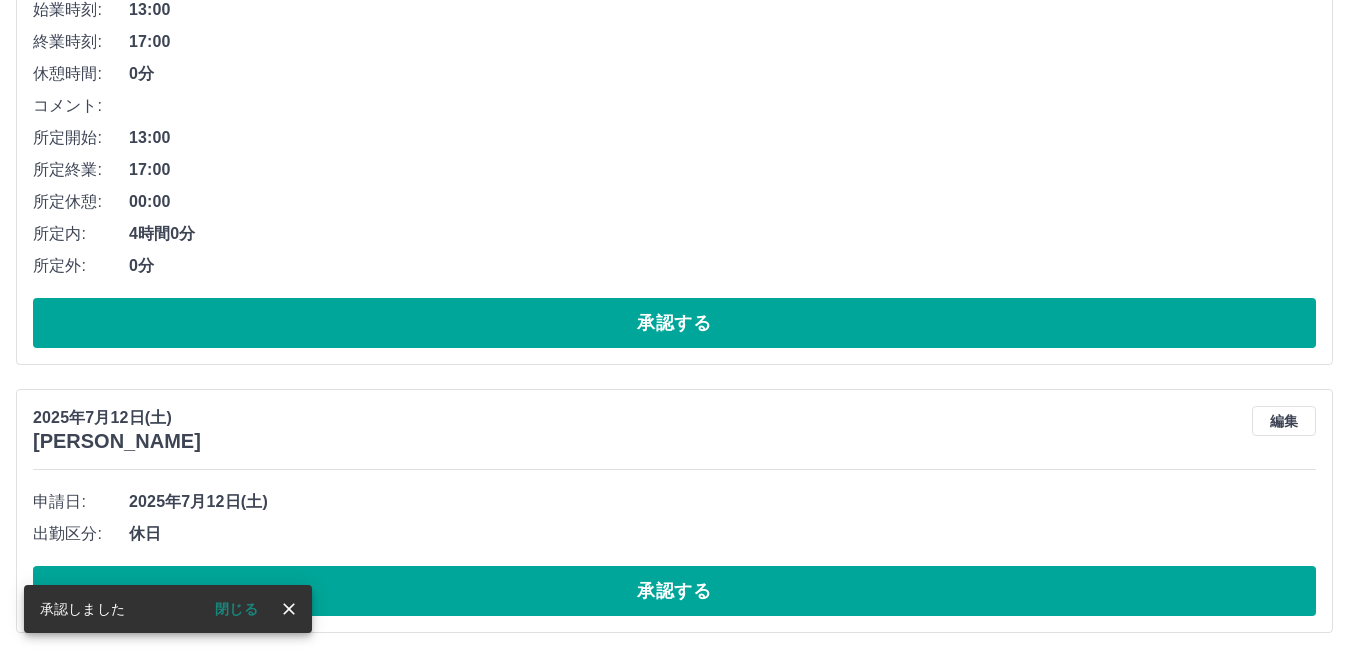 click on "承認する" at bounding box center (674, 591) 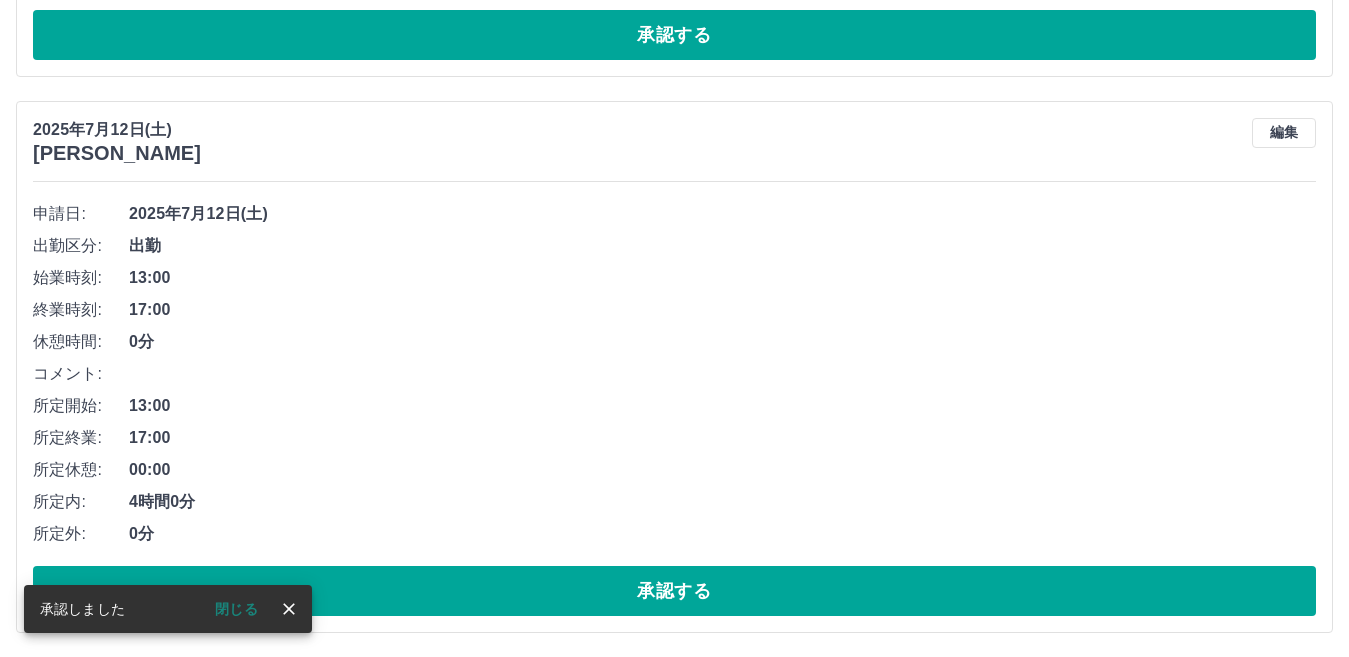 scroll, scrollTop: 2840, scrollLeft: 0, axis: vertical 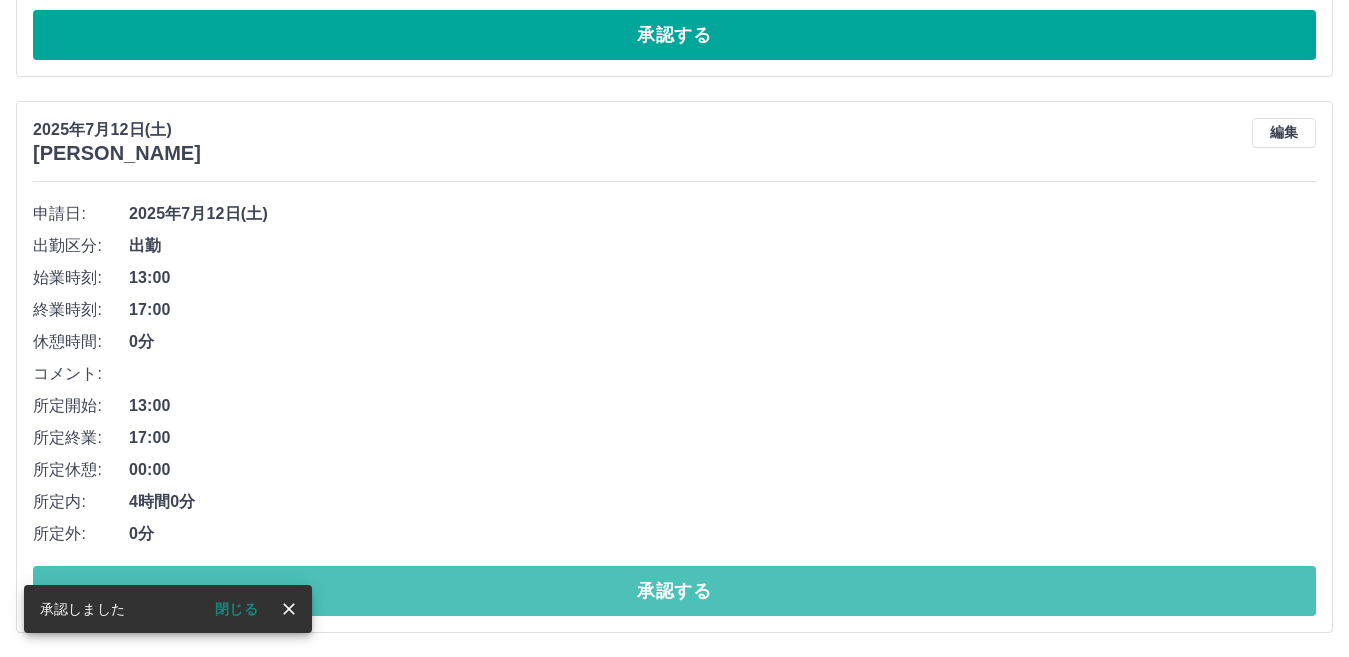 click on "承認する" at bounding box center [674, 591] 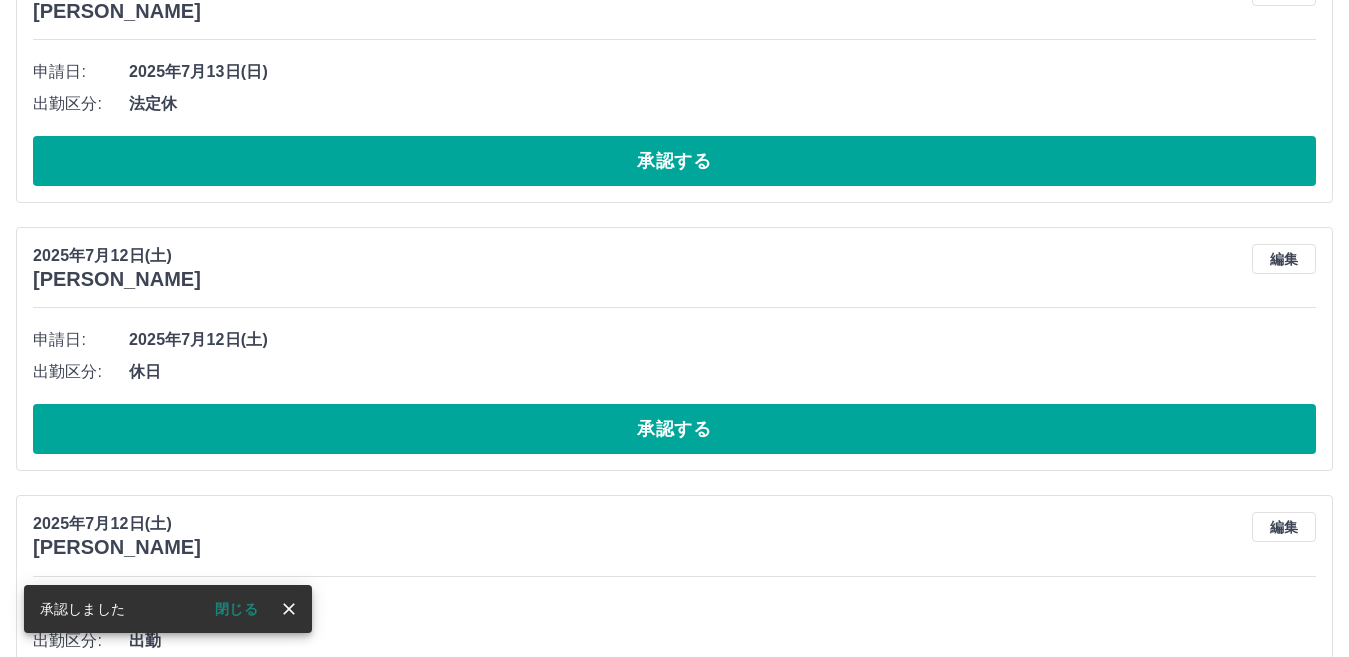 scroll, scrollTop: 1884, scrollLeft: 0, axis: vertical 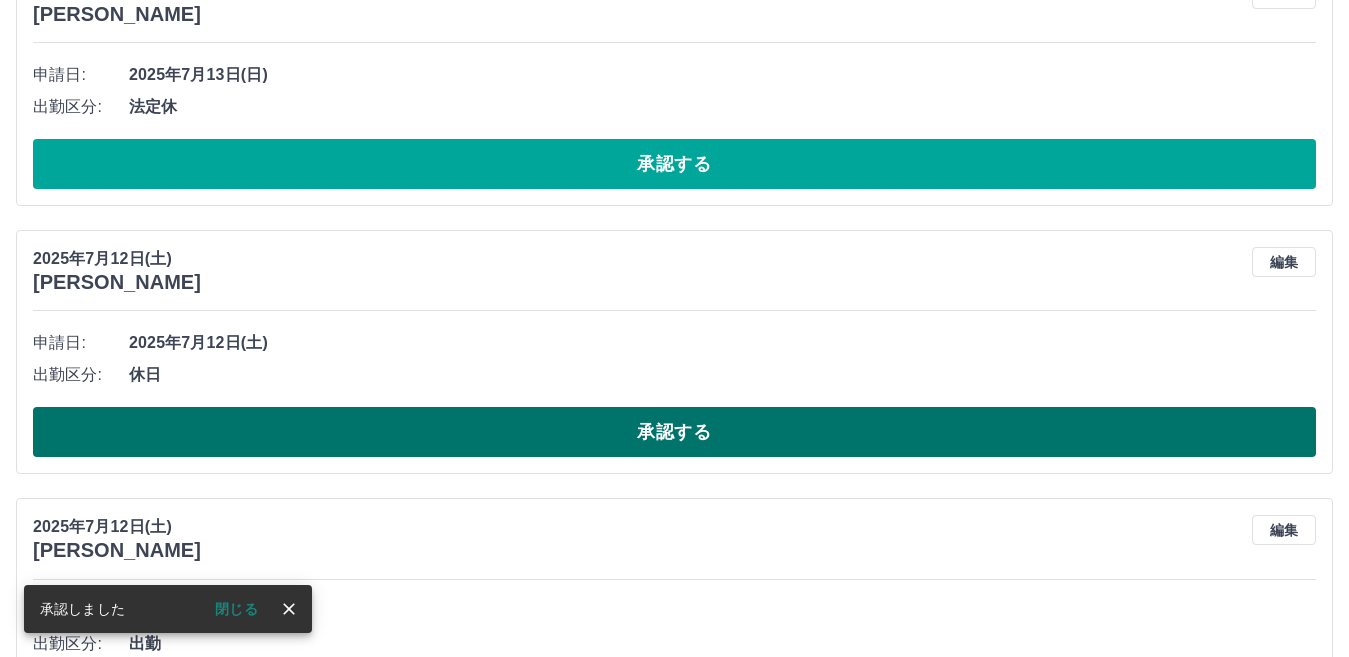 click on "承認する" at bounding box center [674, 432] 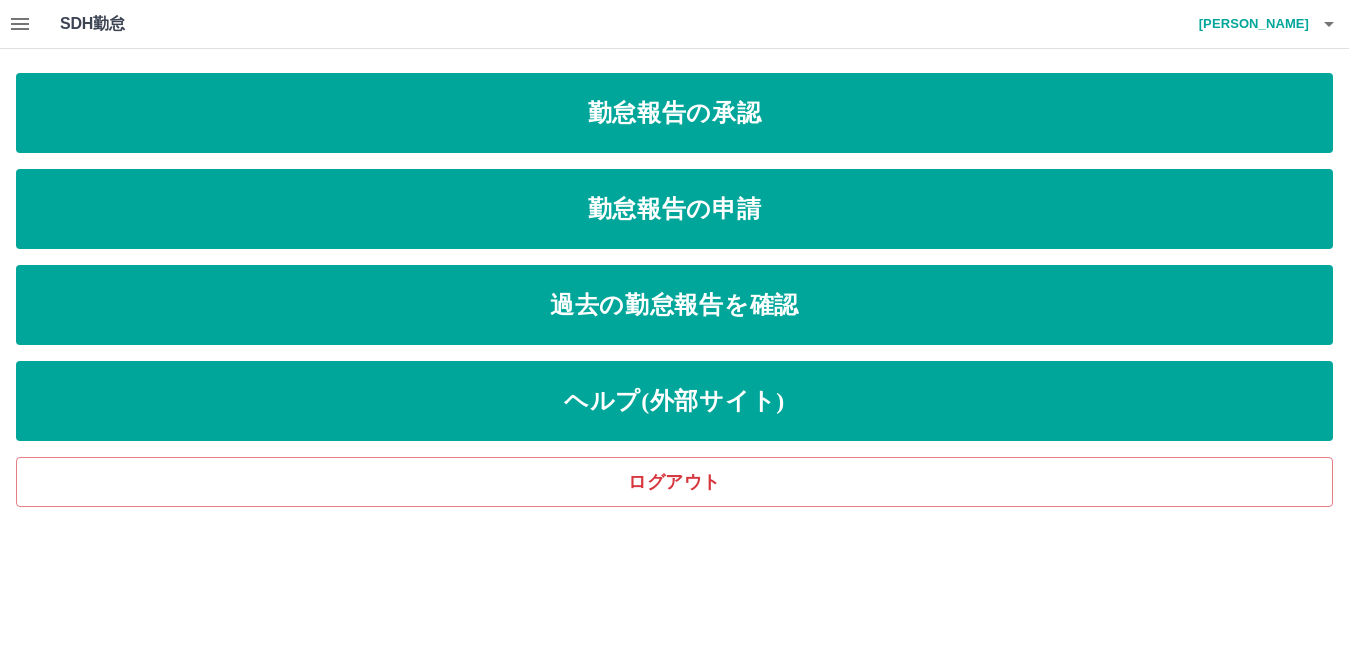 scroll, scrollTop: 0, scrollLeft: 0, axis: both 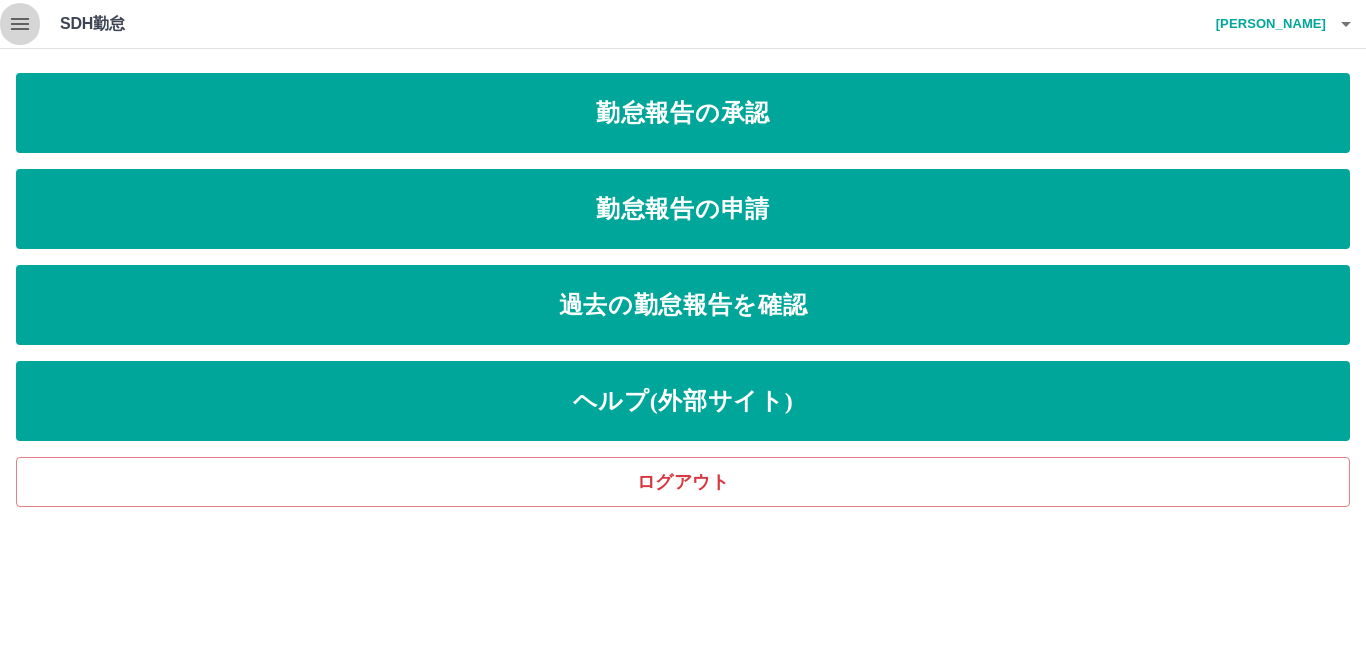 click 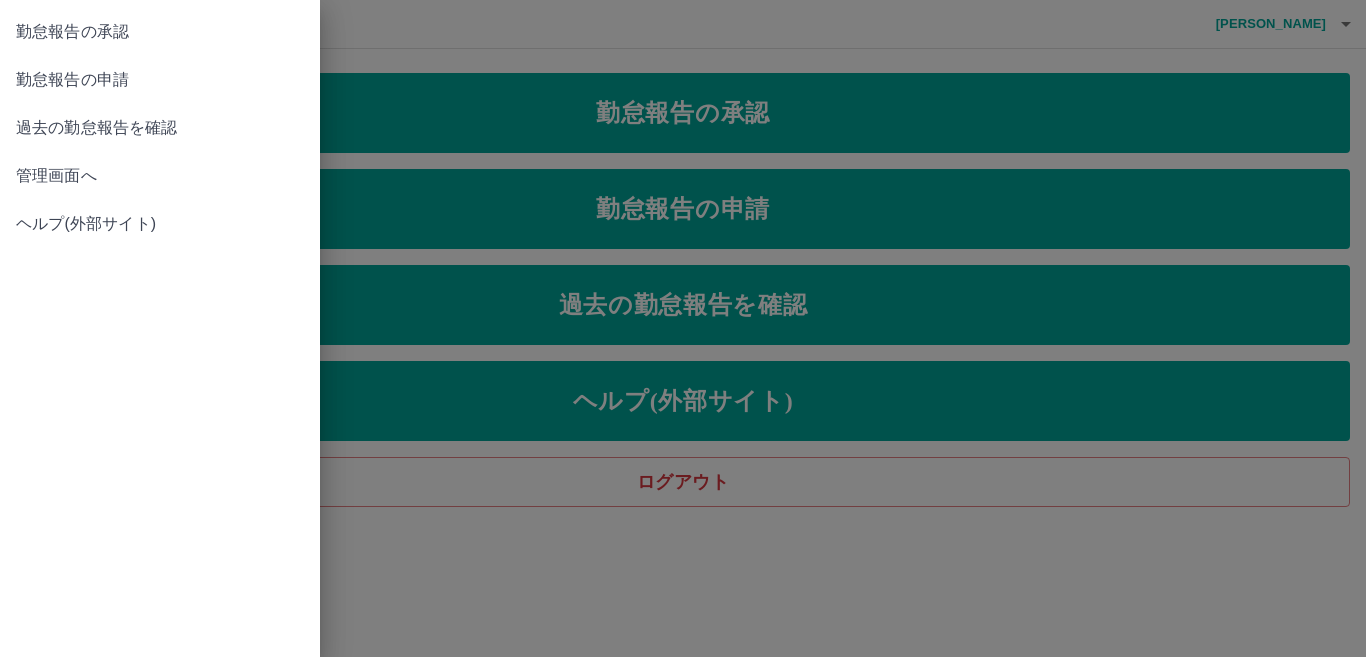 click on "管理画面へ" at bounding box center [160, 176] 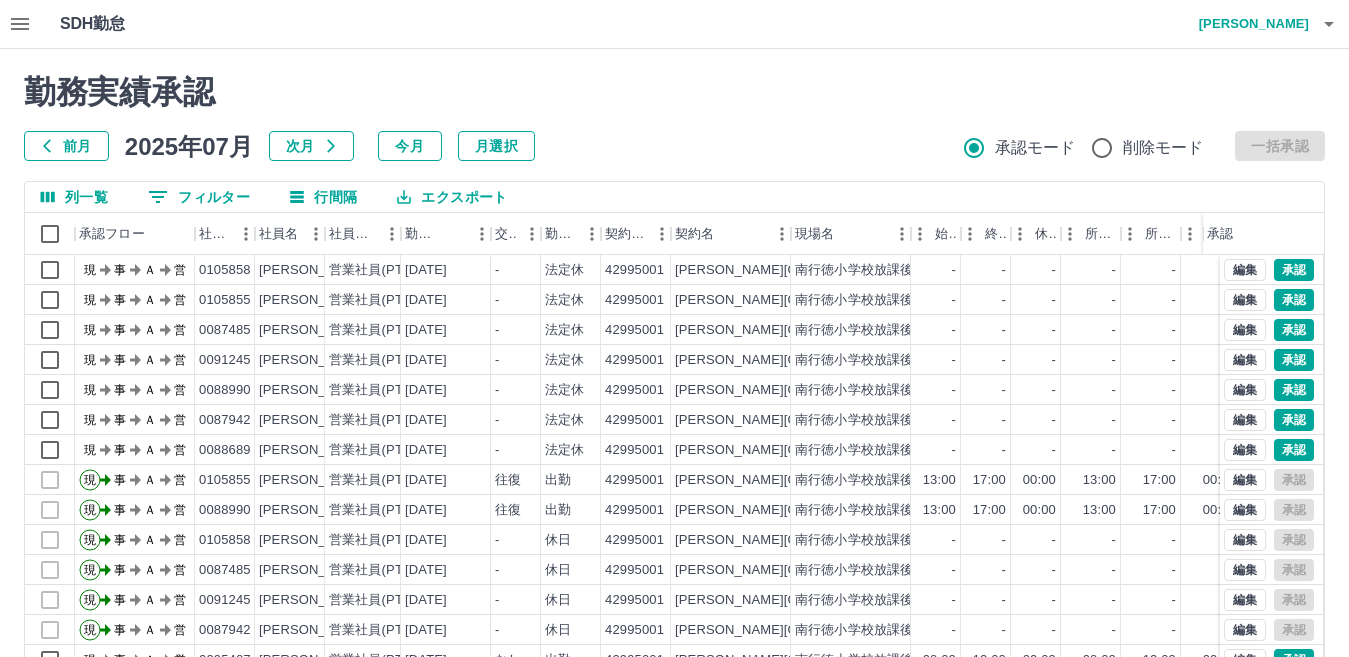 scroll, scrollTop: 100, scrollLeft: 0, axis: vertical 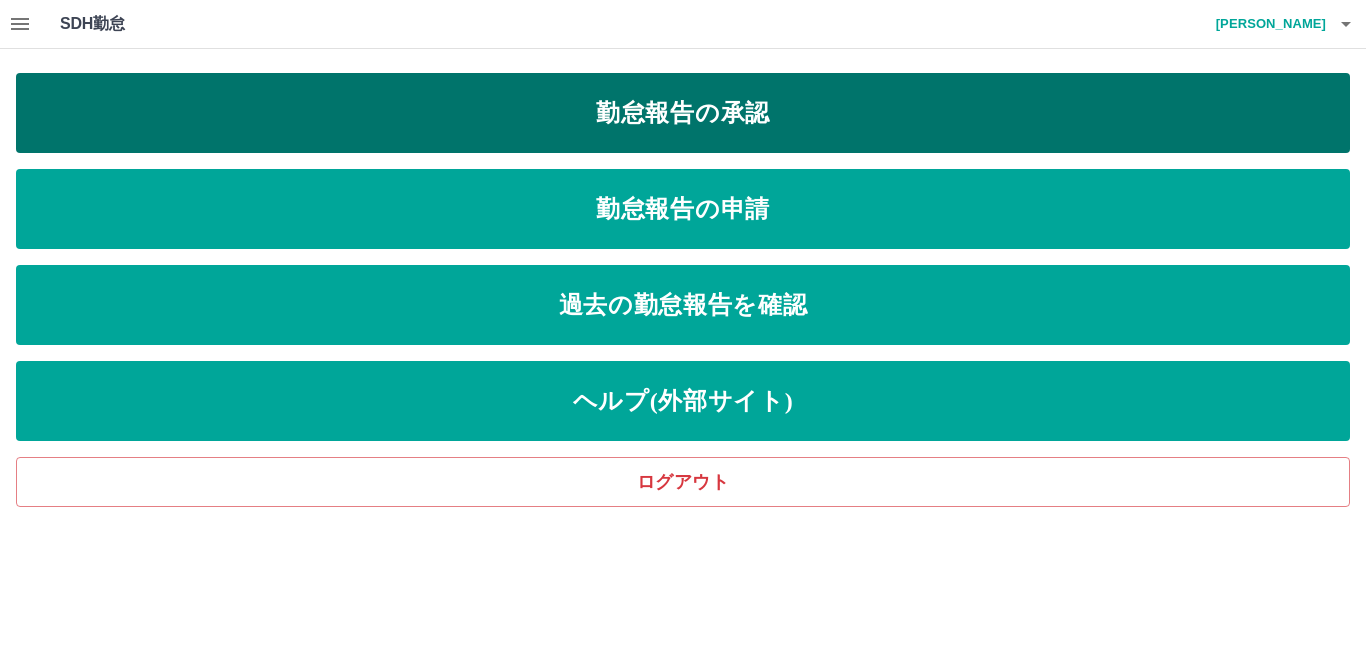 click on "勤怠報告の承認" at bounding box center [683, 113] 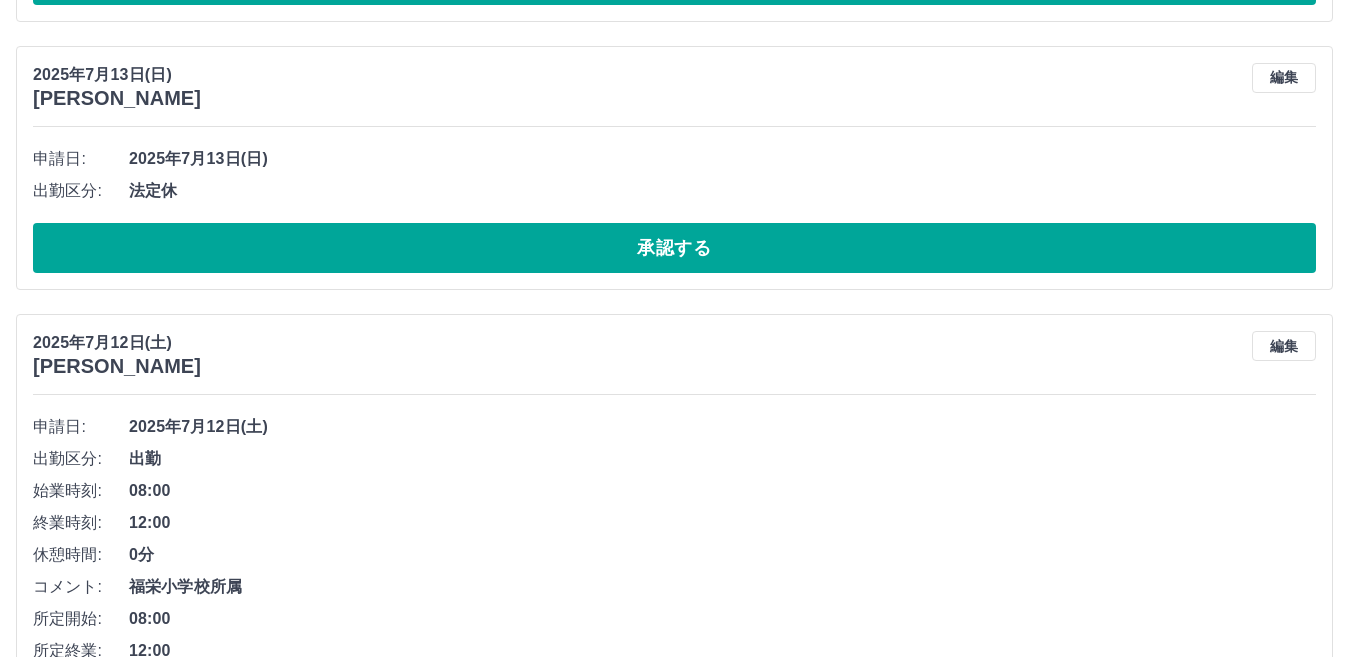 scroll, scrollTop: 2015, scrollLeft: 0, axis: vertical 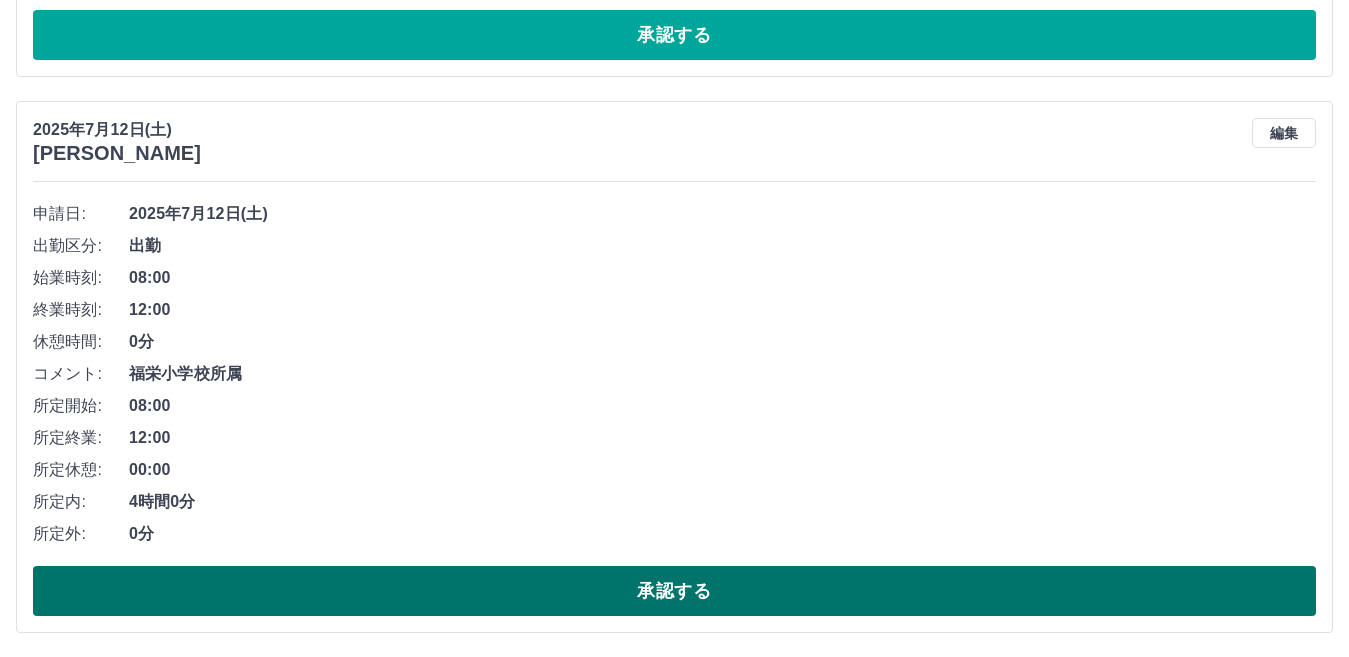 click on "承認する" at bounding box center (674, 591) 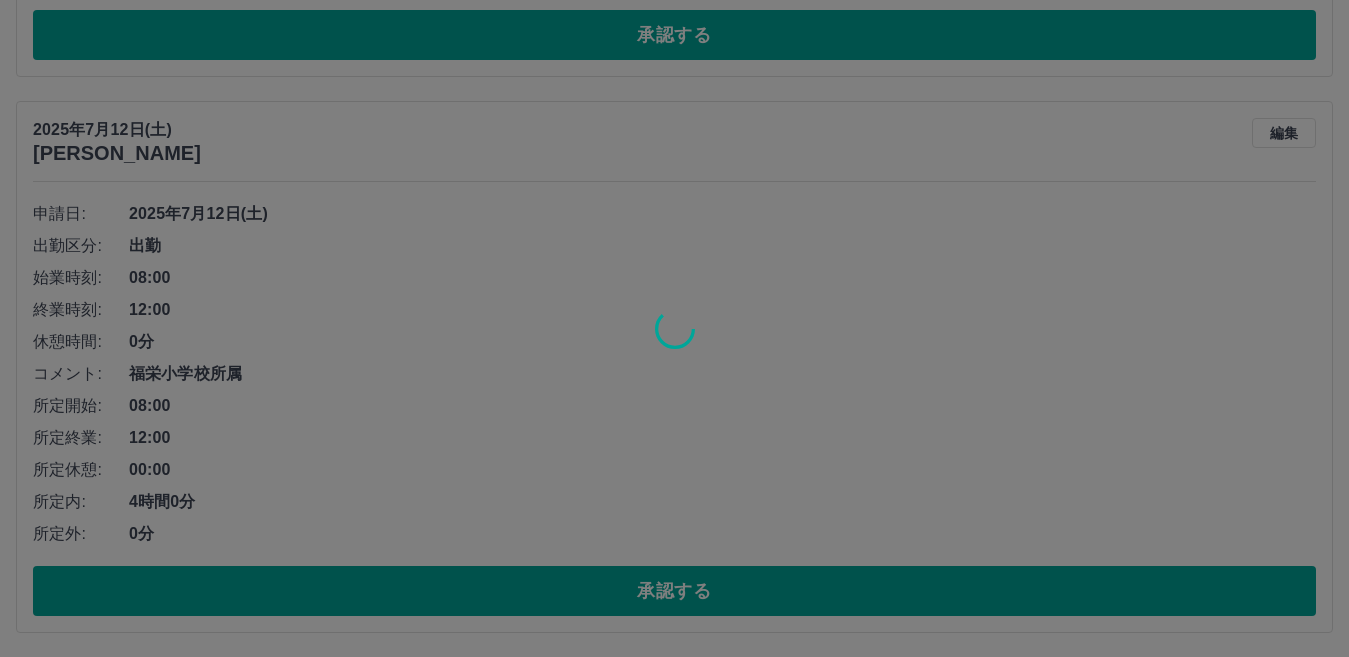 scroll, scrollTop: 1459, scrollLeft: 0, axis: vertical 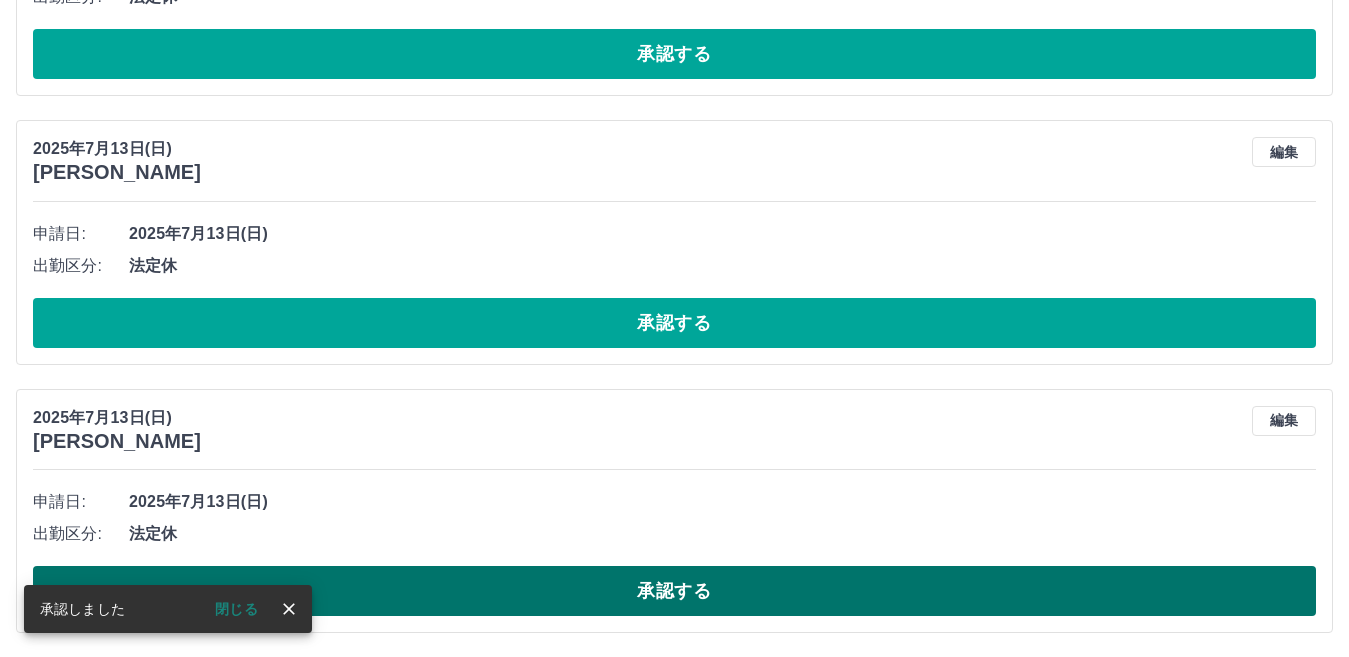 click on "承認する" at bounding box center (674, 591) 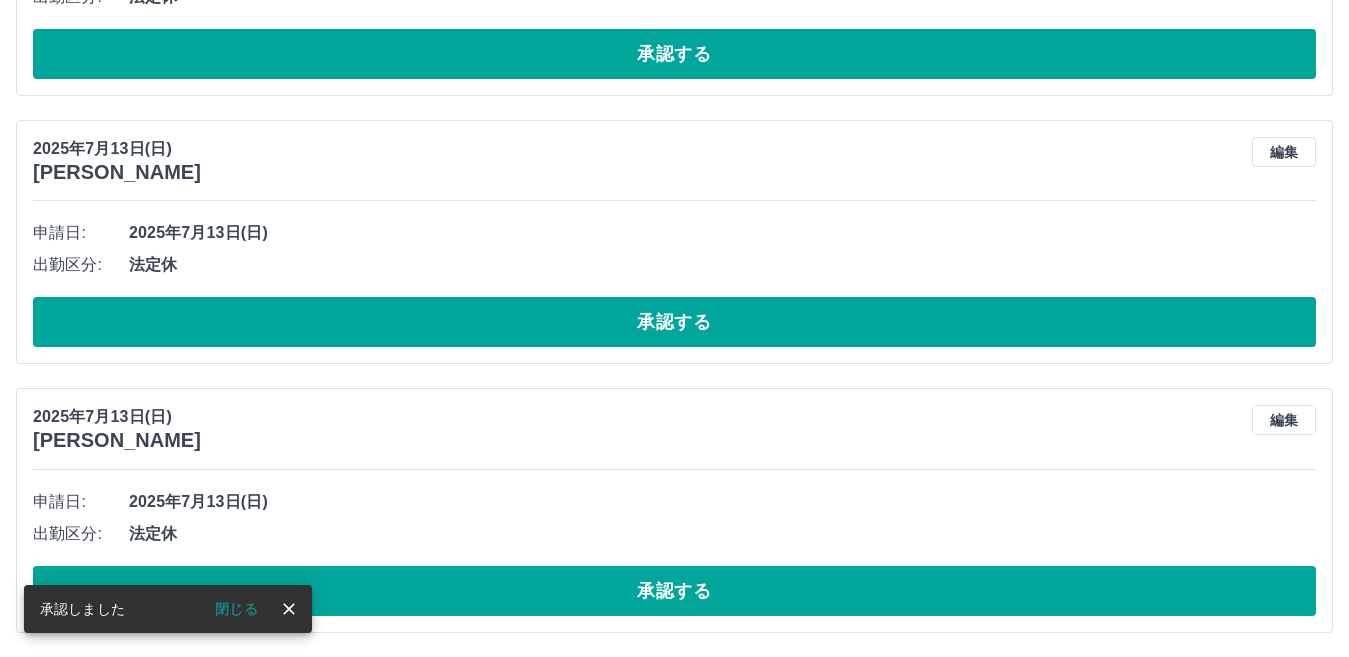 scroll, scrollTop: 1191, scrollLeft: 0, axis: vertical 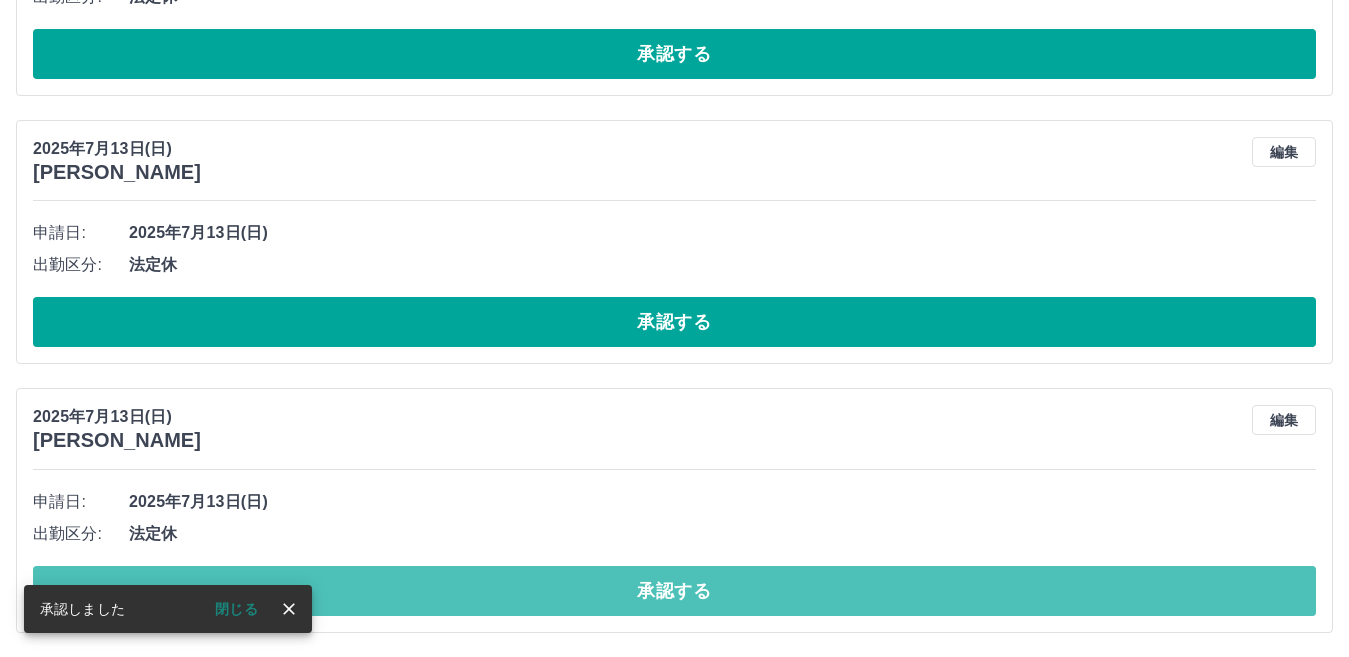 click on "承認する" at bounding box center (674, 591) 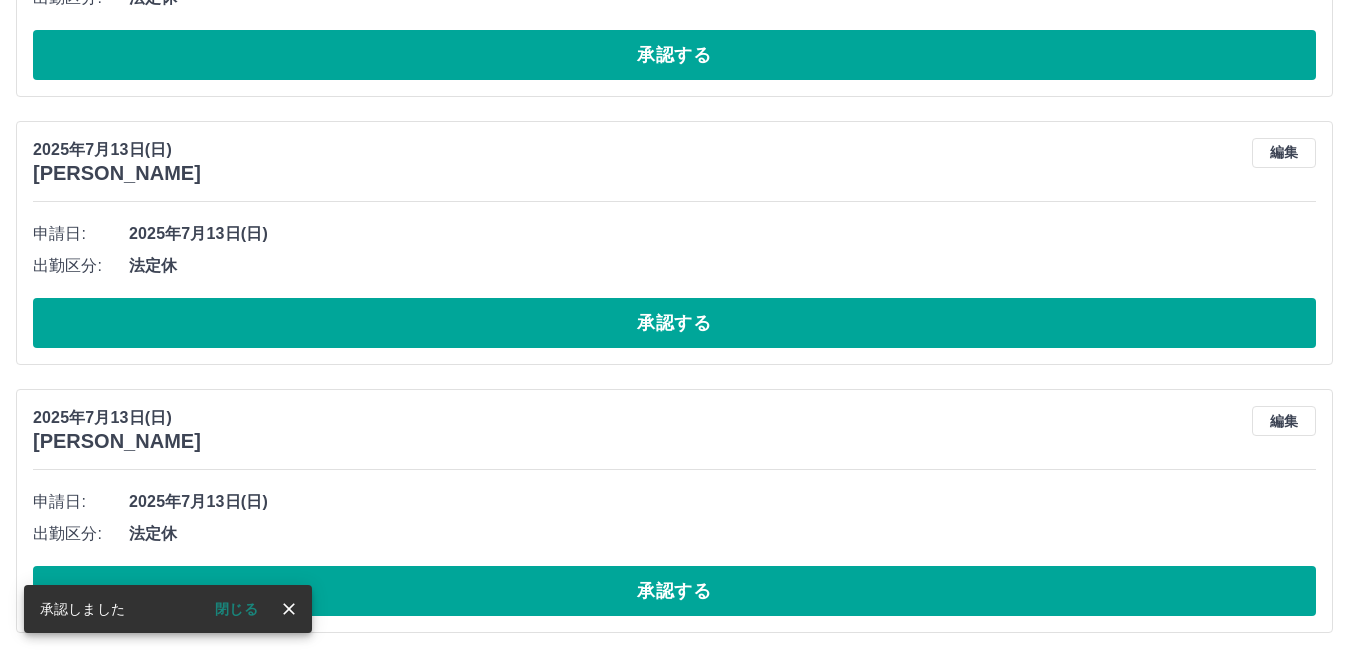 scroll, scrollTop: 922, scrollLeft: 0, axis: vertical 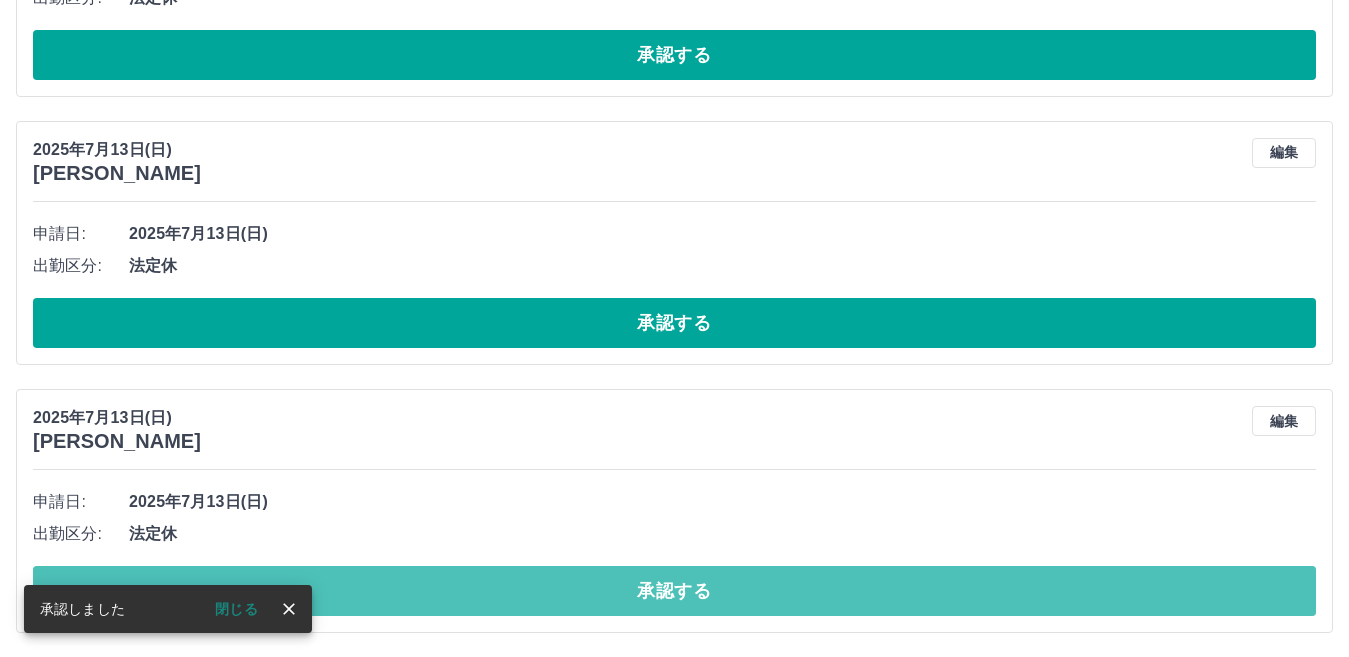 click on "承認する" at bounding box center (674, 591) 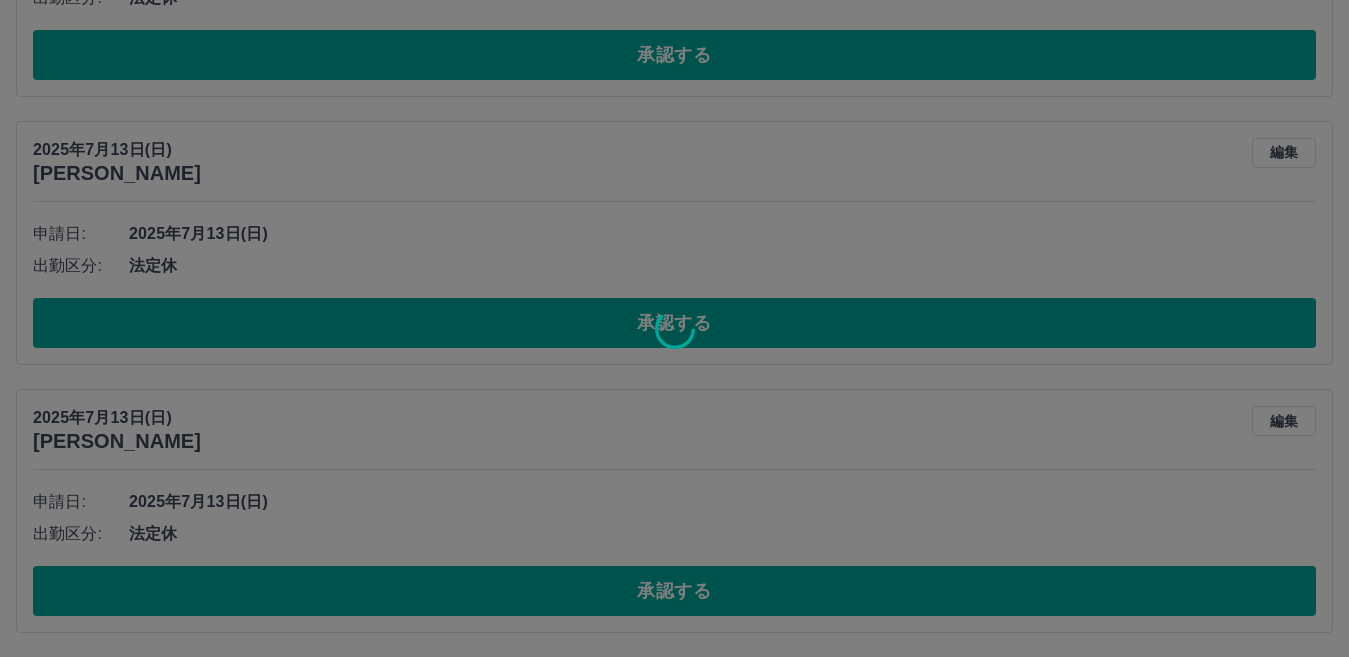 scroll, scrollTop: 654, scrollLeft: 0, axis: vertical 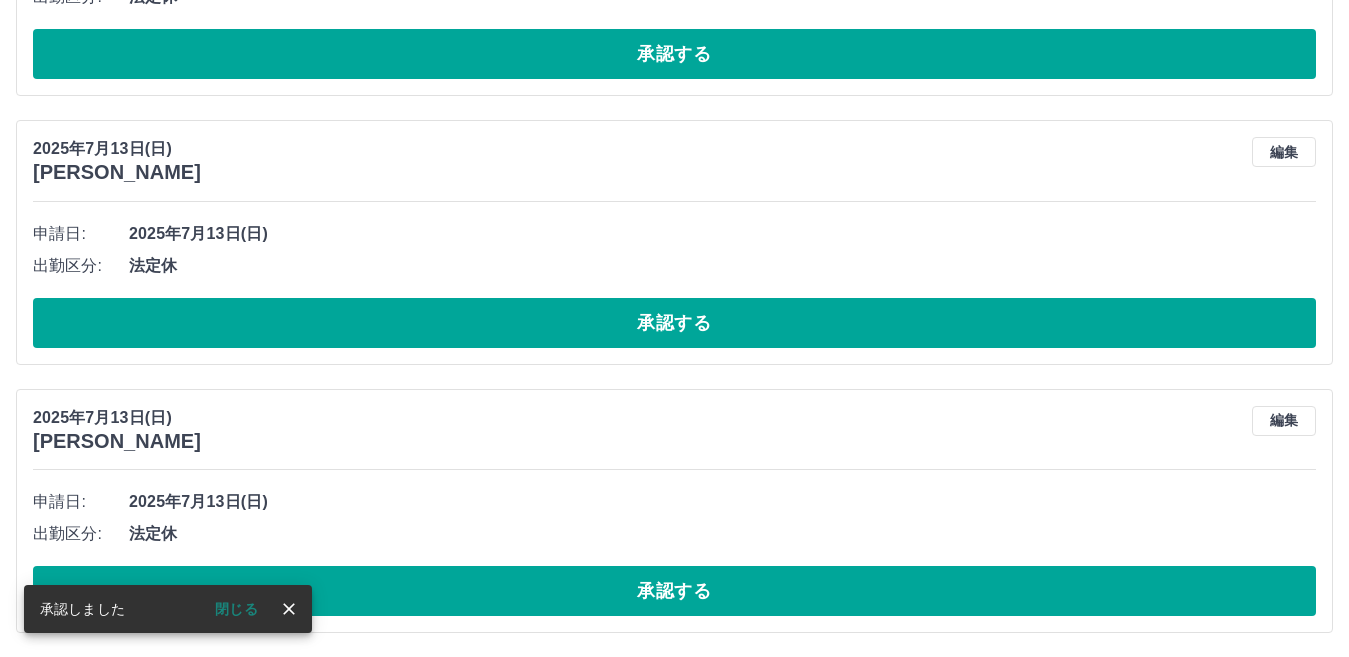 click on "承認する" at bounding box center (674, 591) 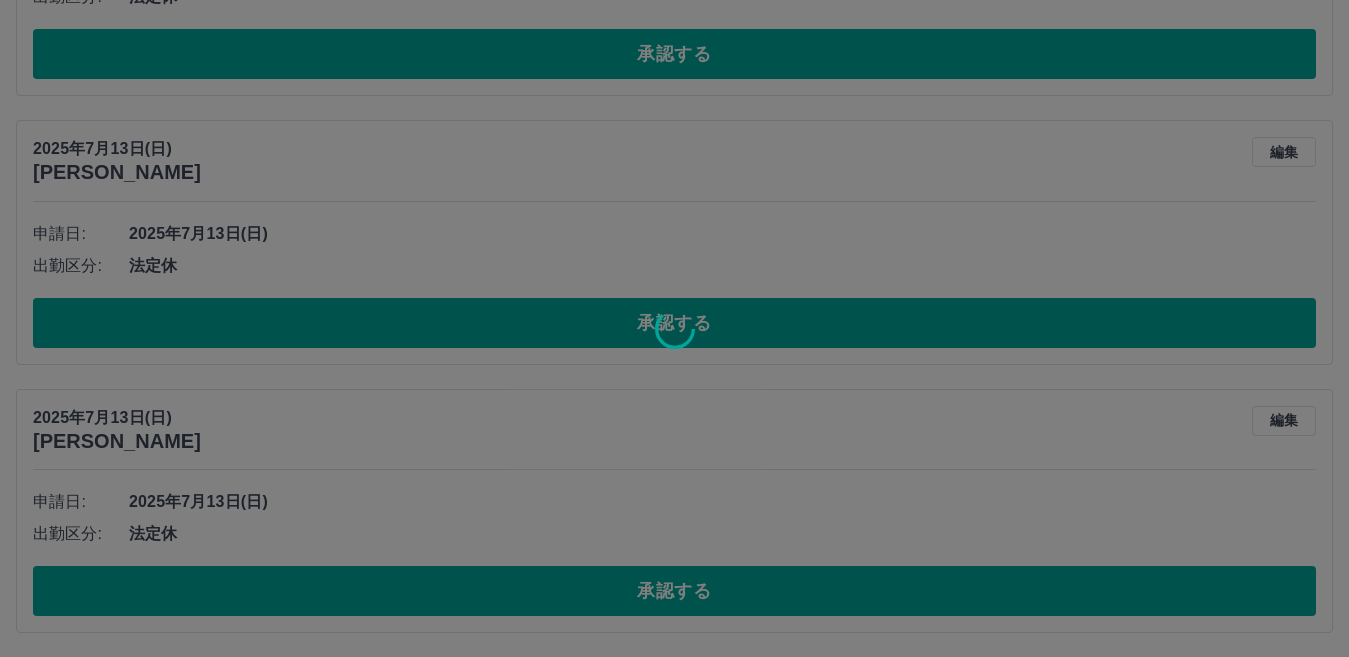 scroll, scrollTop: 386, scrollLeft: 0, axis: vertical 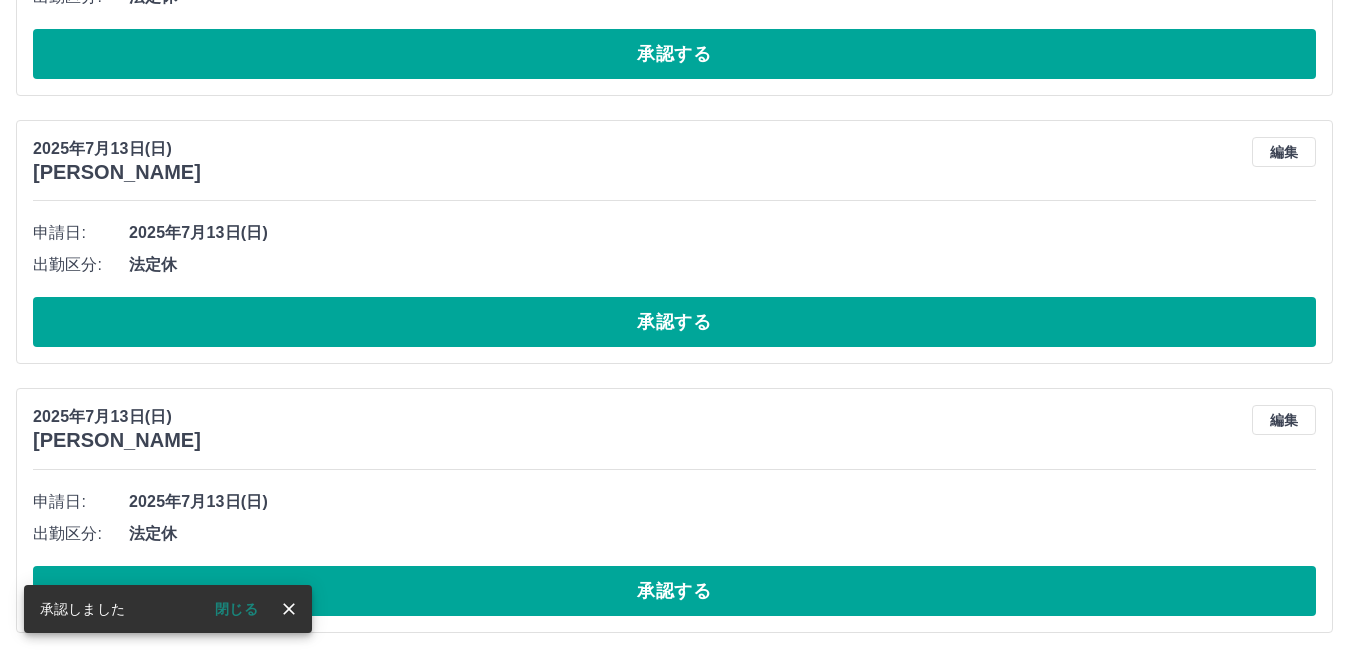 click on "承認する" at bounding box center (674, 591) 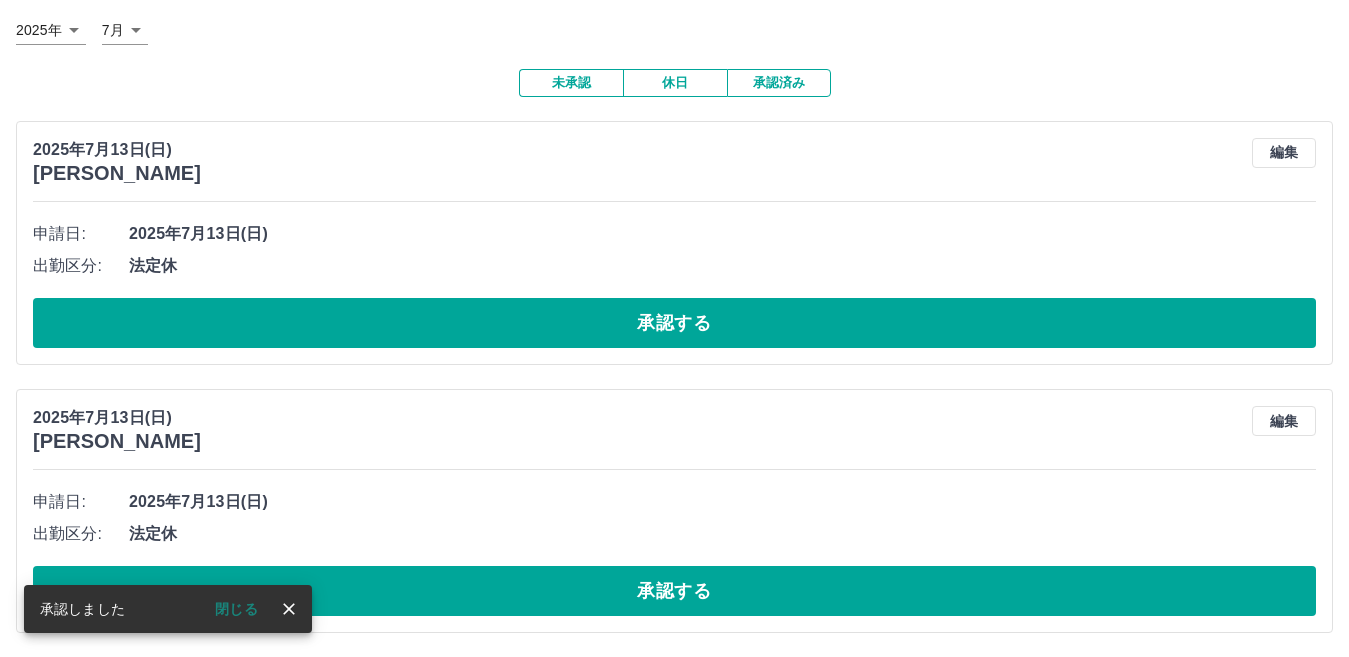 scroll, scrollTop: 117, scrollLeft: 0, axis: vertical 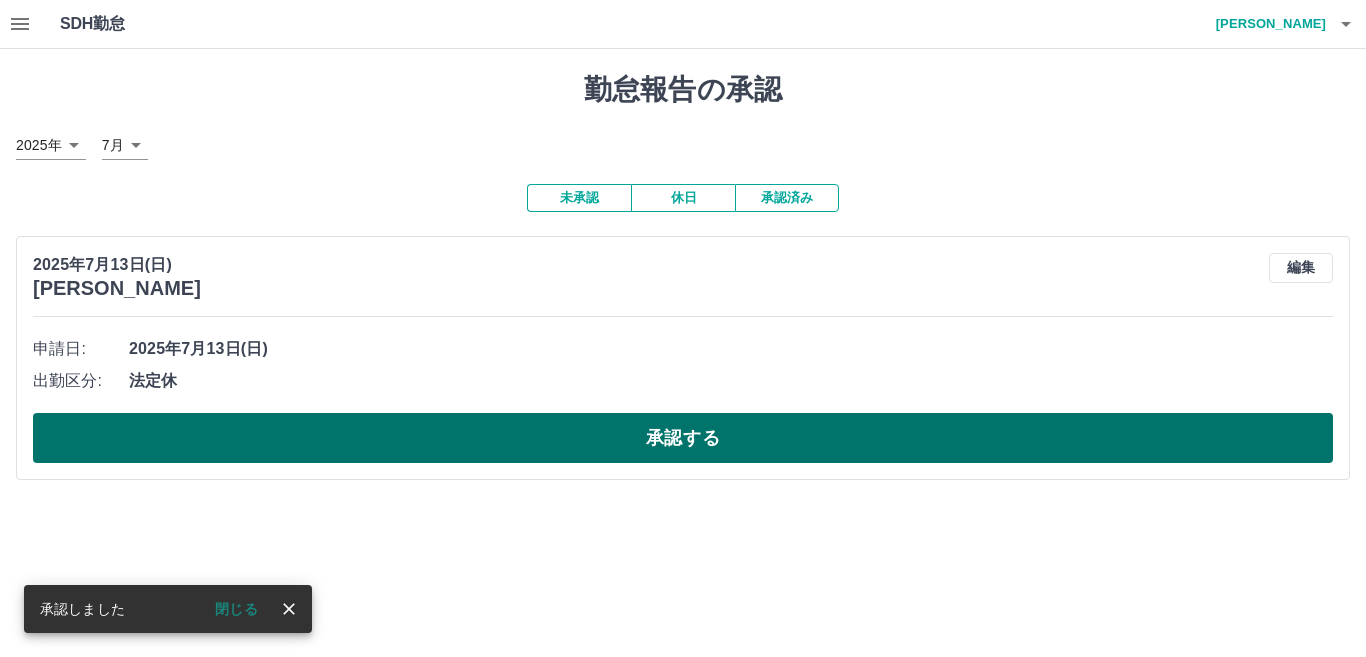 click on "承認する" at bounding box center (683, 438) 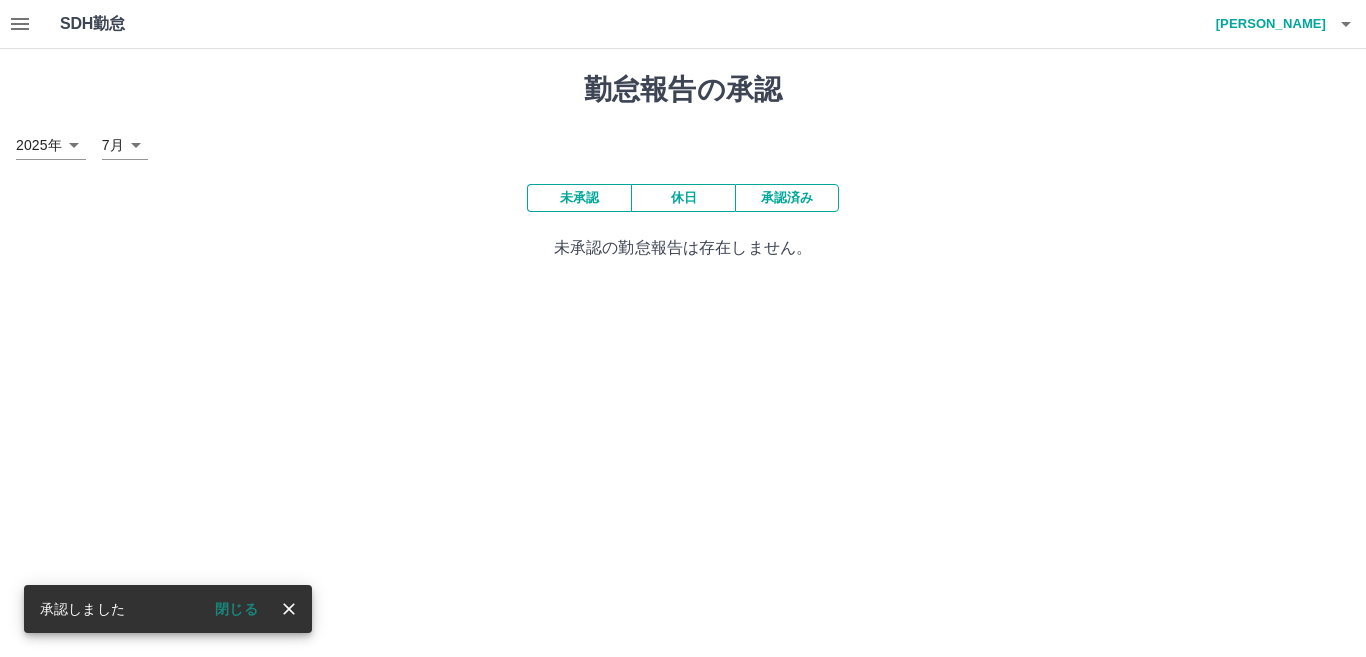 click 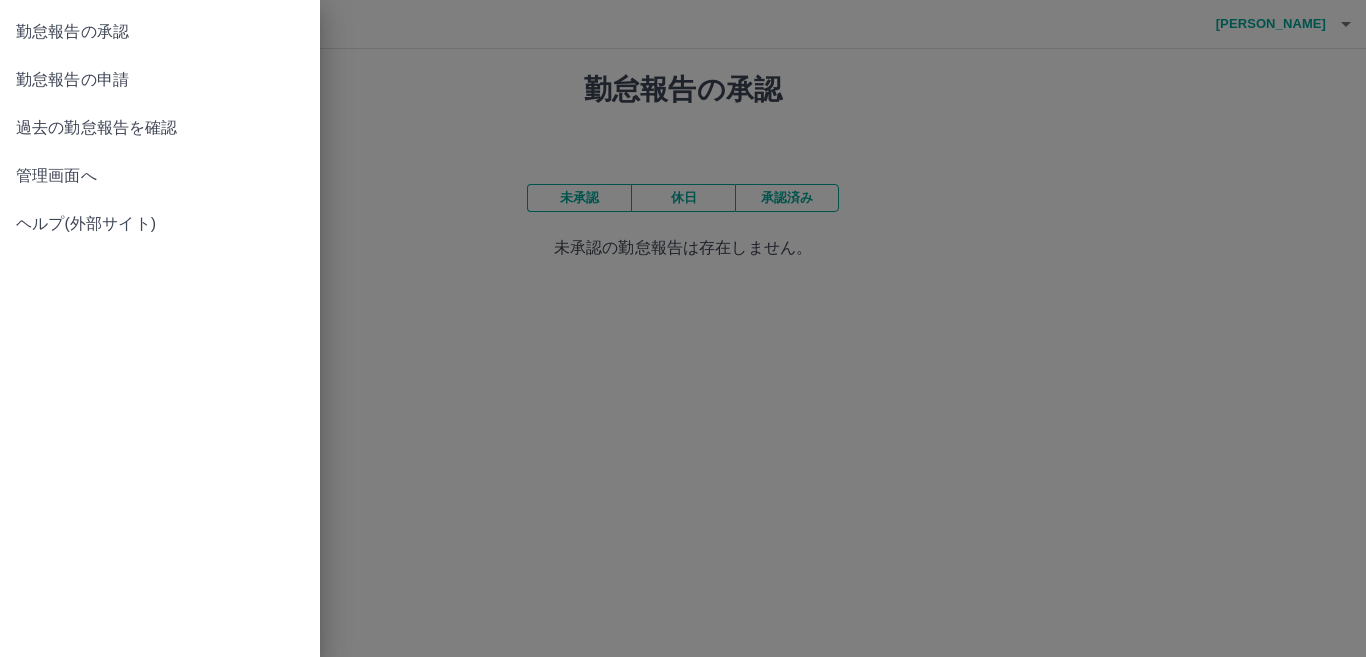 click on "勤怠報告の申請" at bounding box center (160, 80) 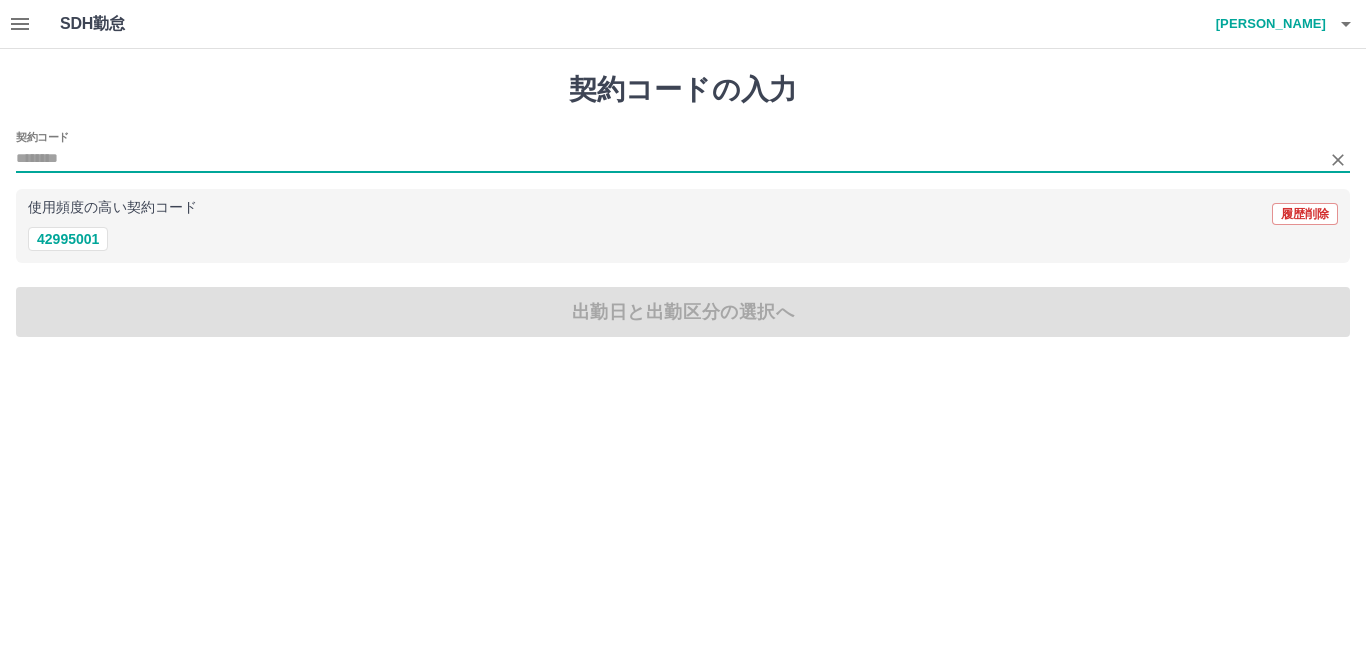 click on "契約コード" at bounding box center [668, 159] 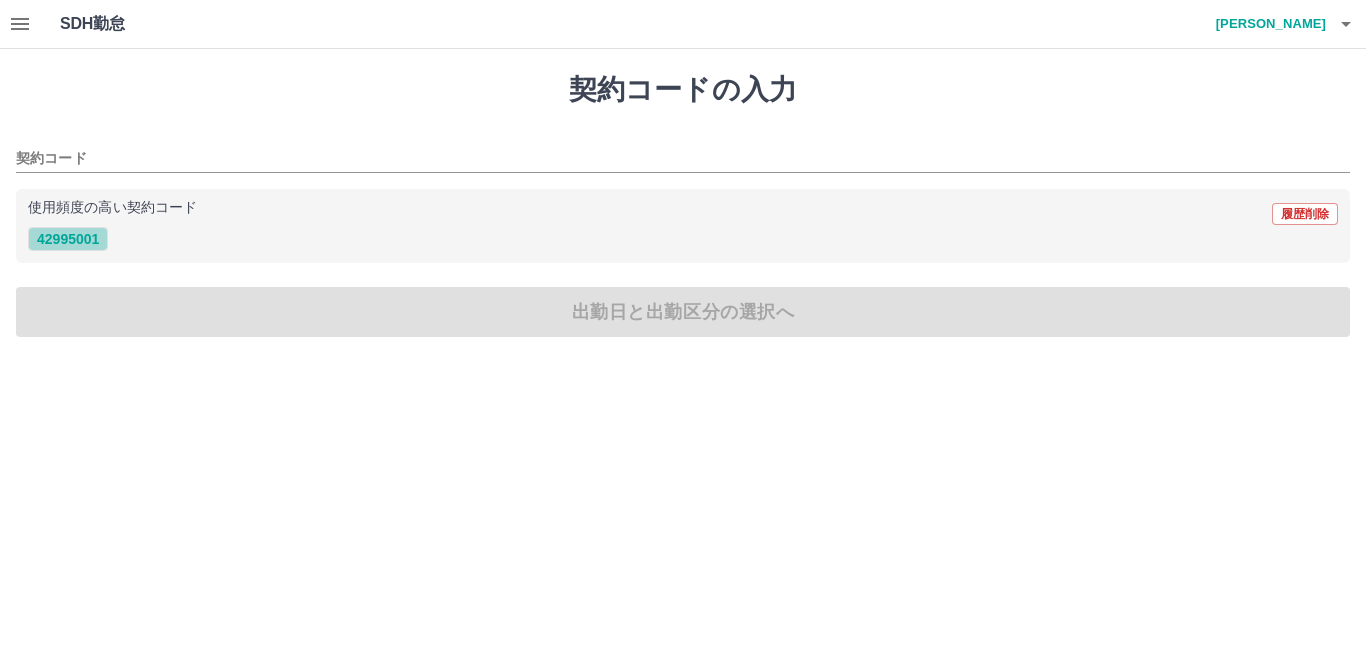 click on "42995001" at bounding box center [68, 239] 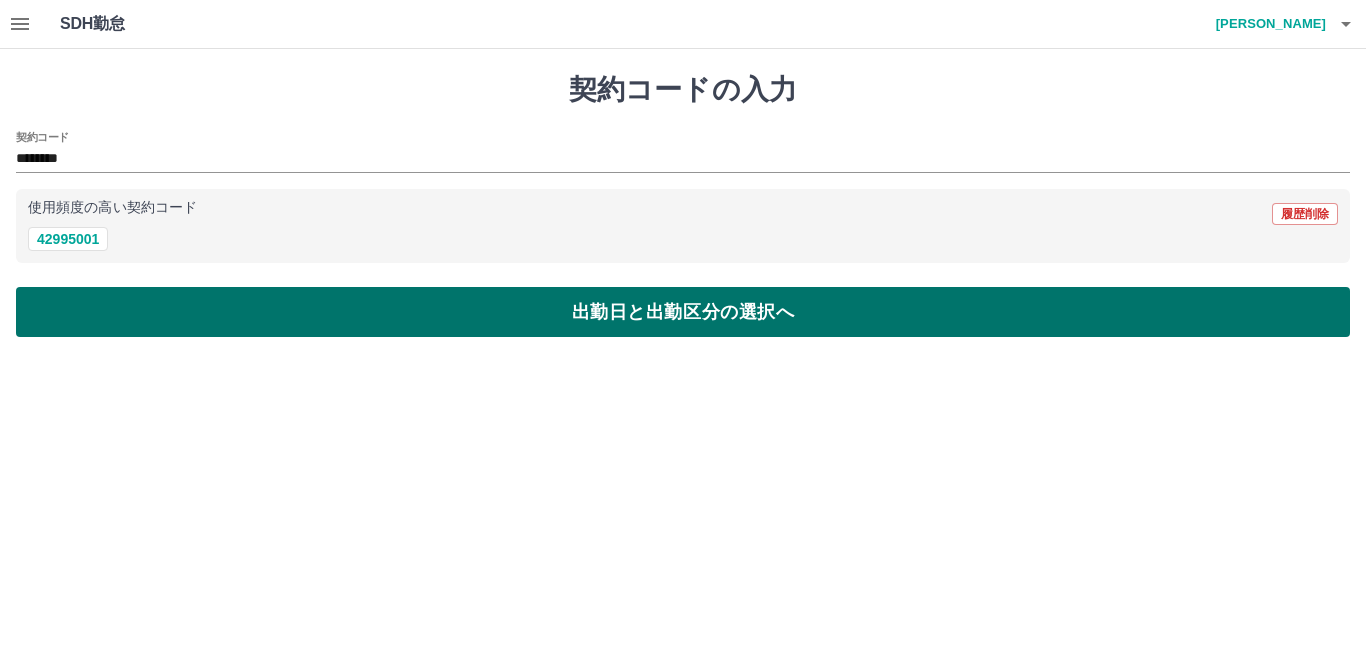 click on "出勤日と出勤区分の選択へ" at bounding box center (683, 312) 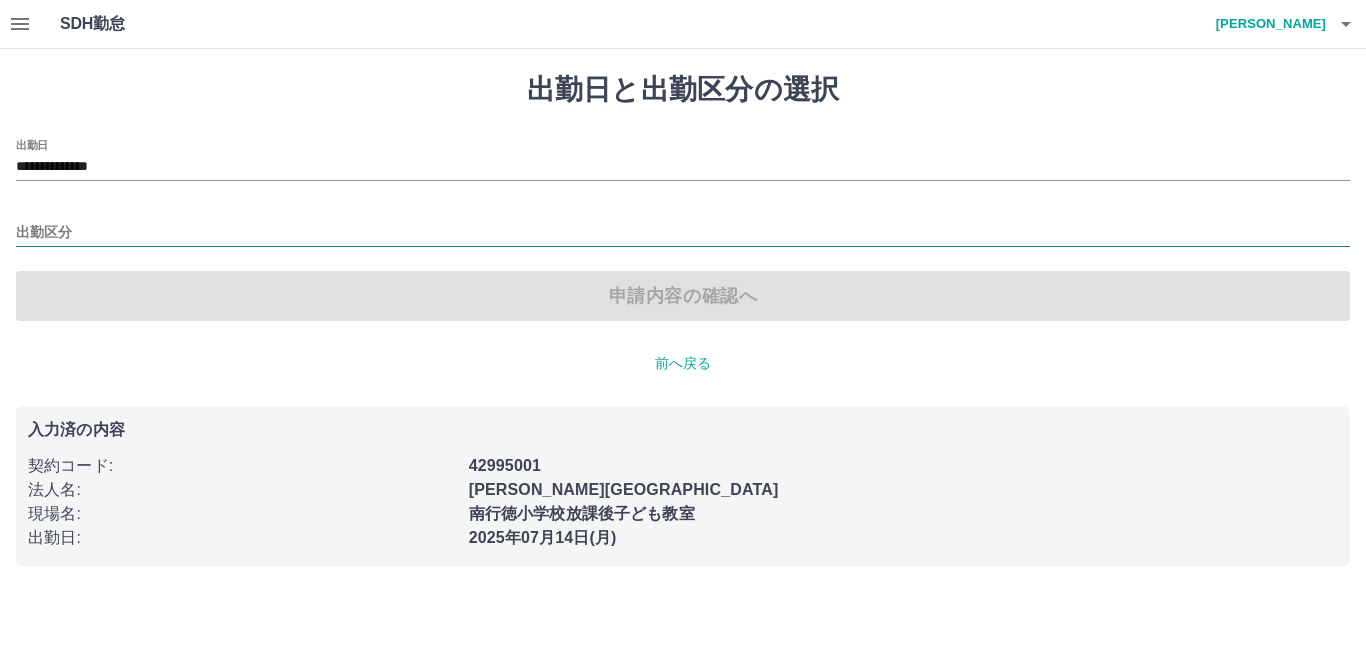 click on "出勤区分" at bounding box center [683, 233] 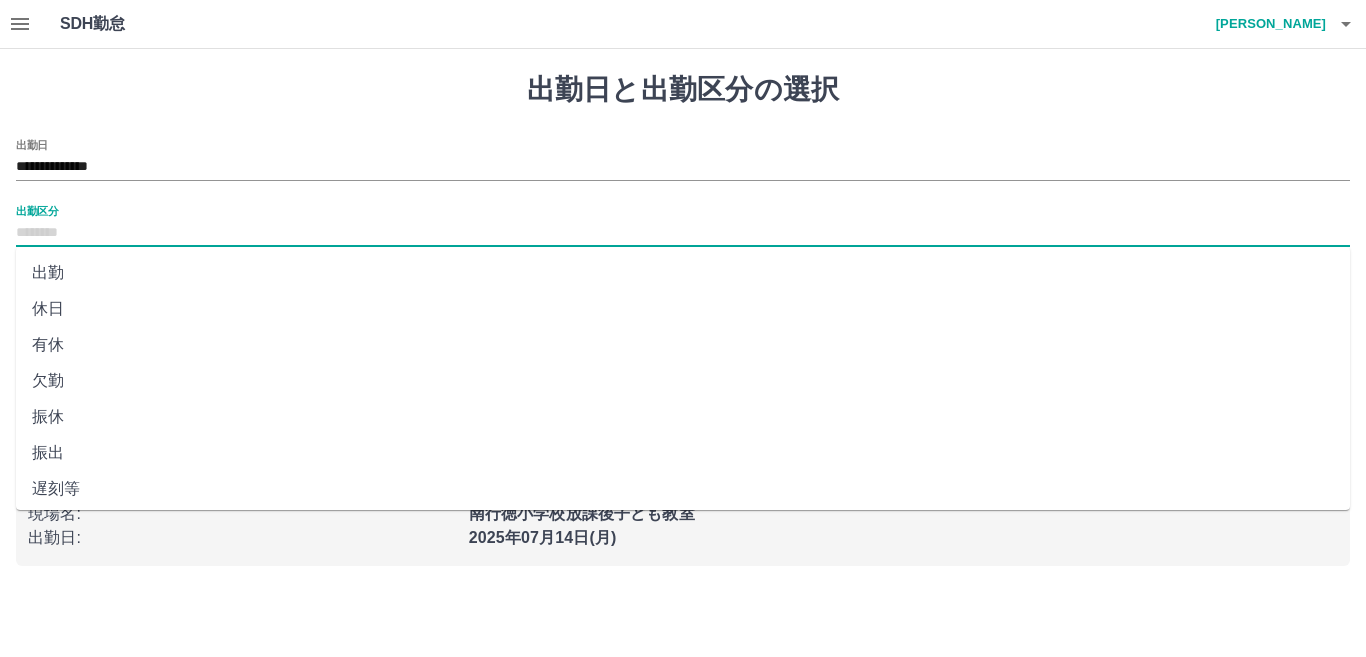 click on "出勤" at bounding box center [683, 273] 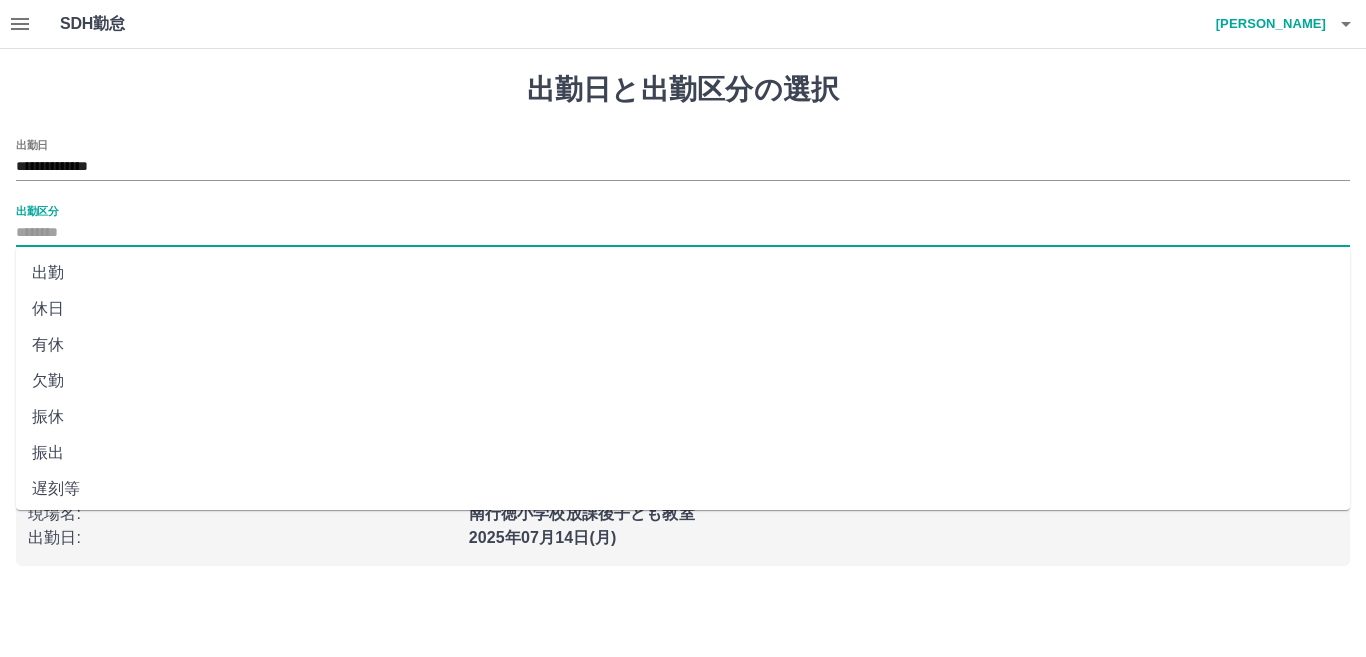 type on "**" 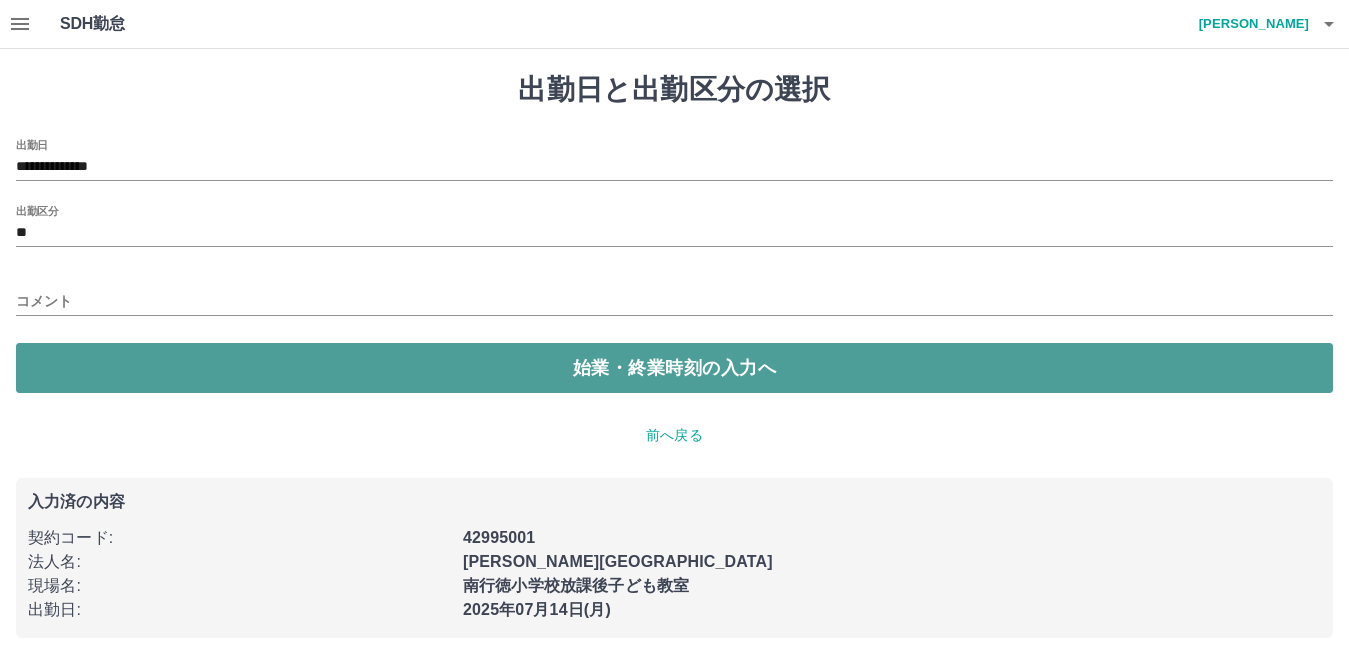 click on "始業・終業時刻の入力へ" at bounding box center (674, 368) 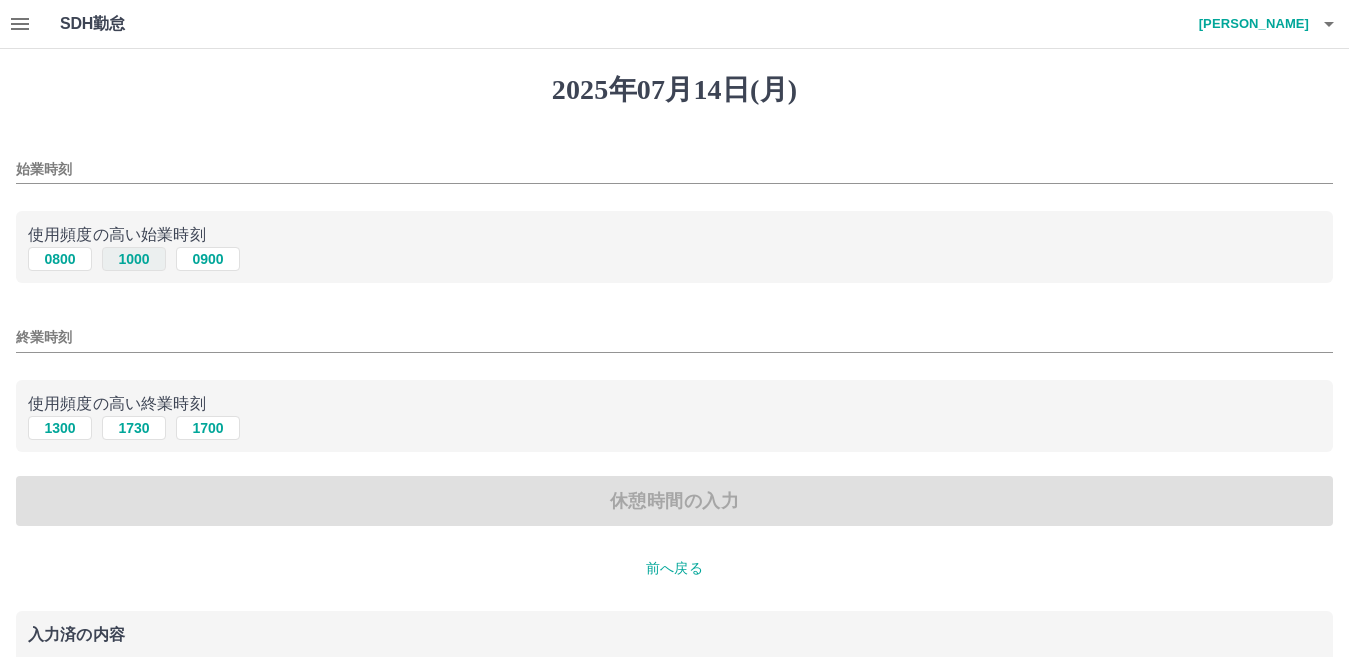 click on "1000" at bounding box center [134, 259] 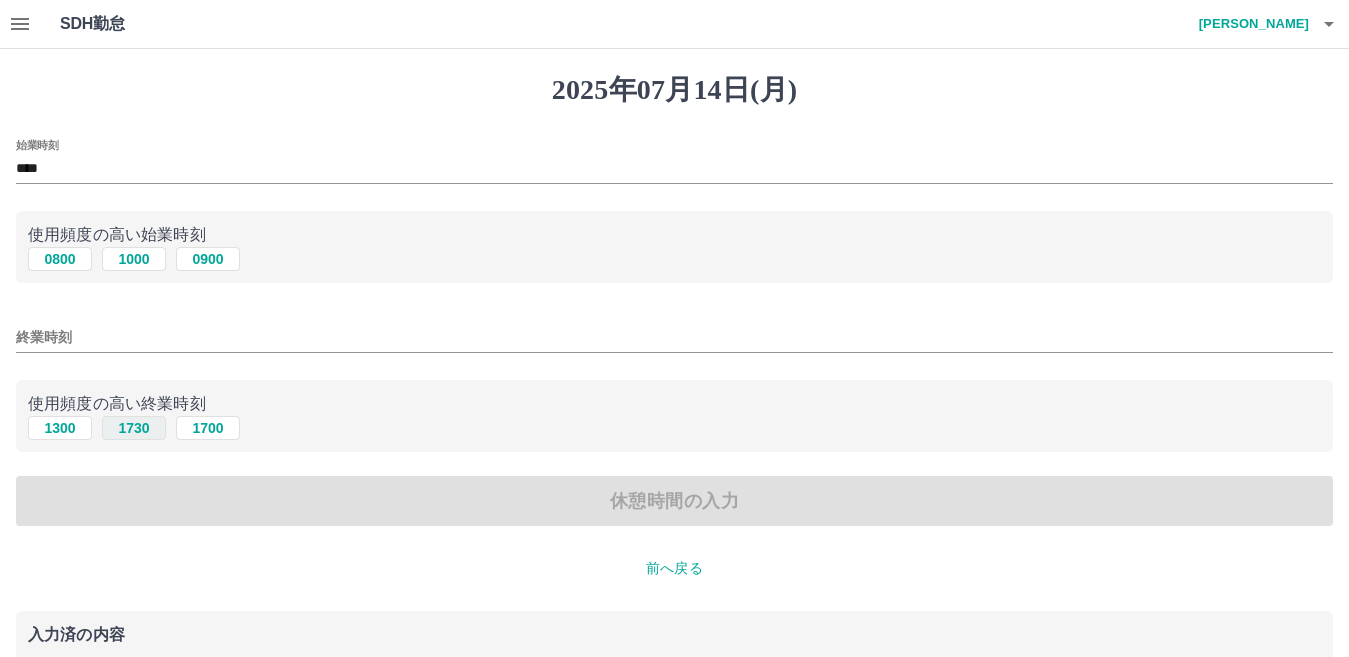 click on "1730" at bounding box center (134, 428) 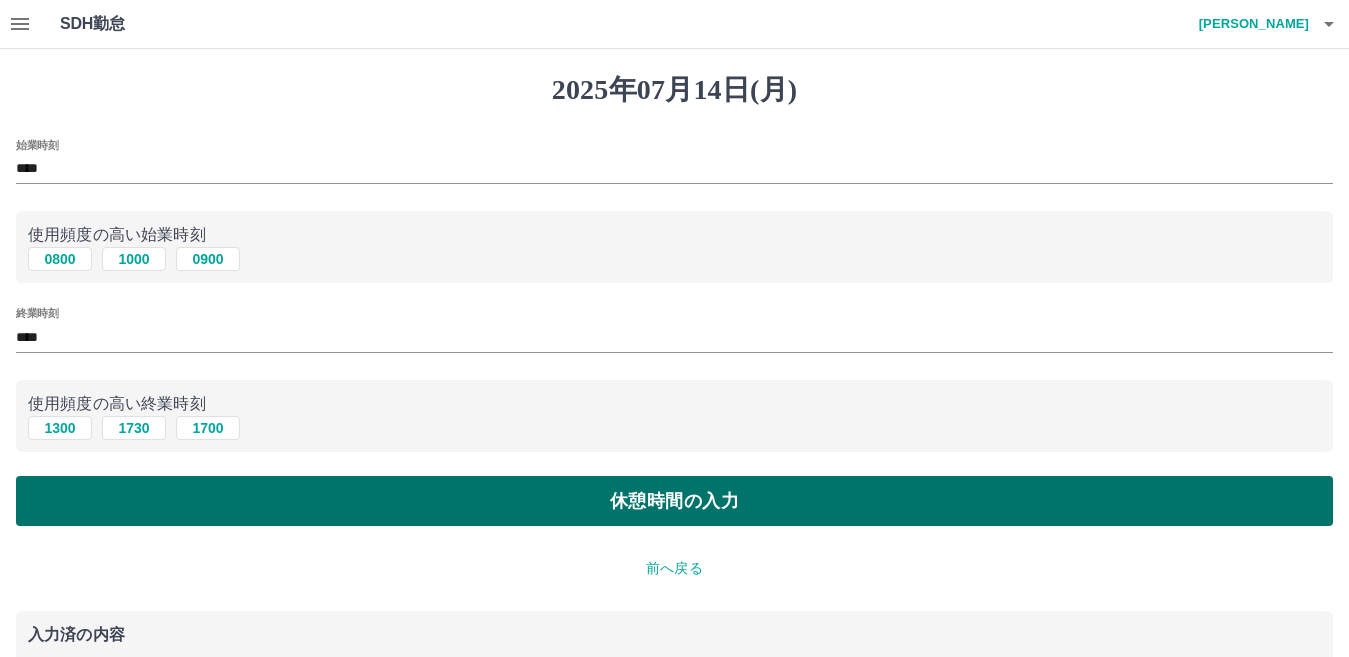 click on "休憩時間の入力" at bounding box center [674, 501] 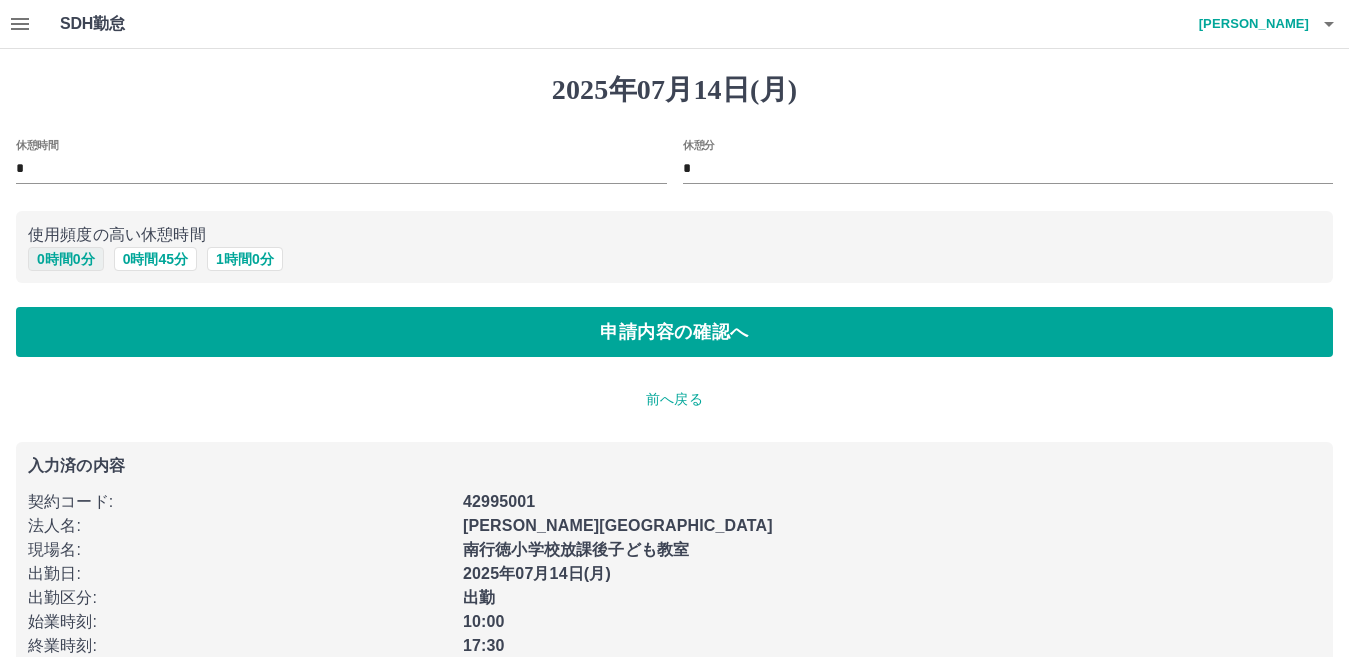 click on "0 時間 0 分" at bounding box center (66, 259) 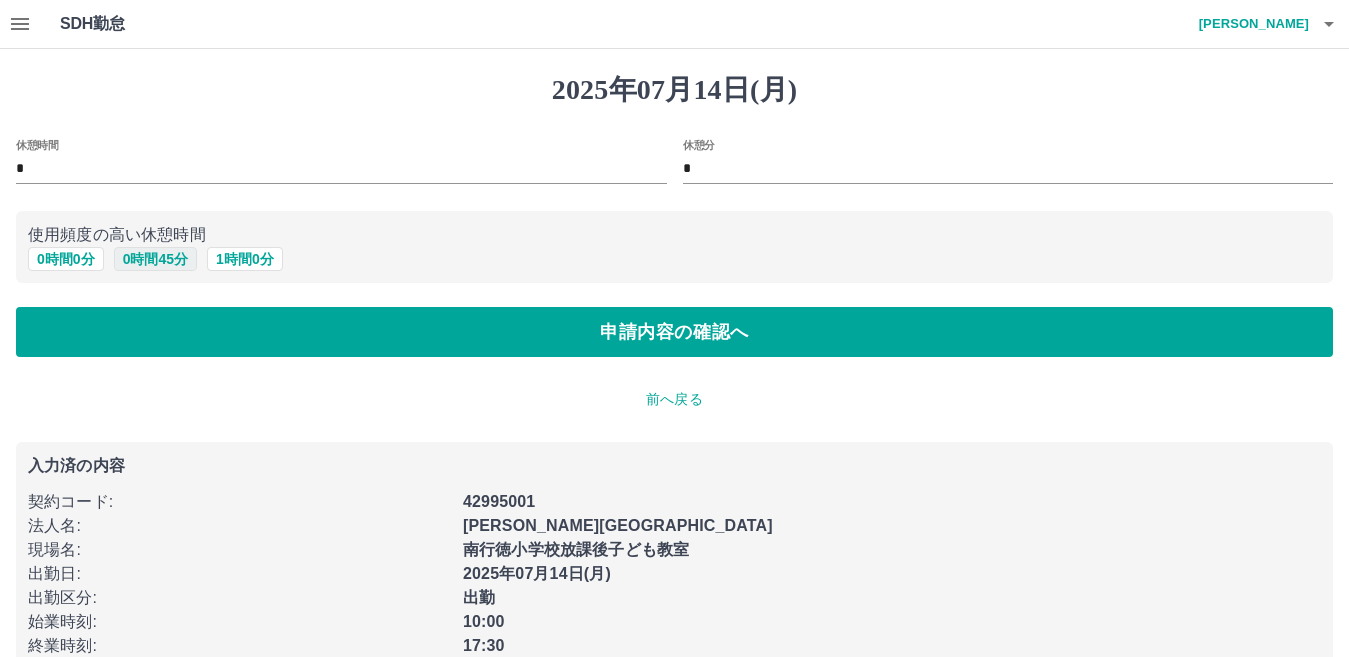 click on "0 時間 45 分" at bounding box center (155, 259) 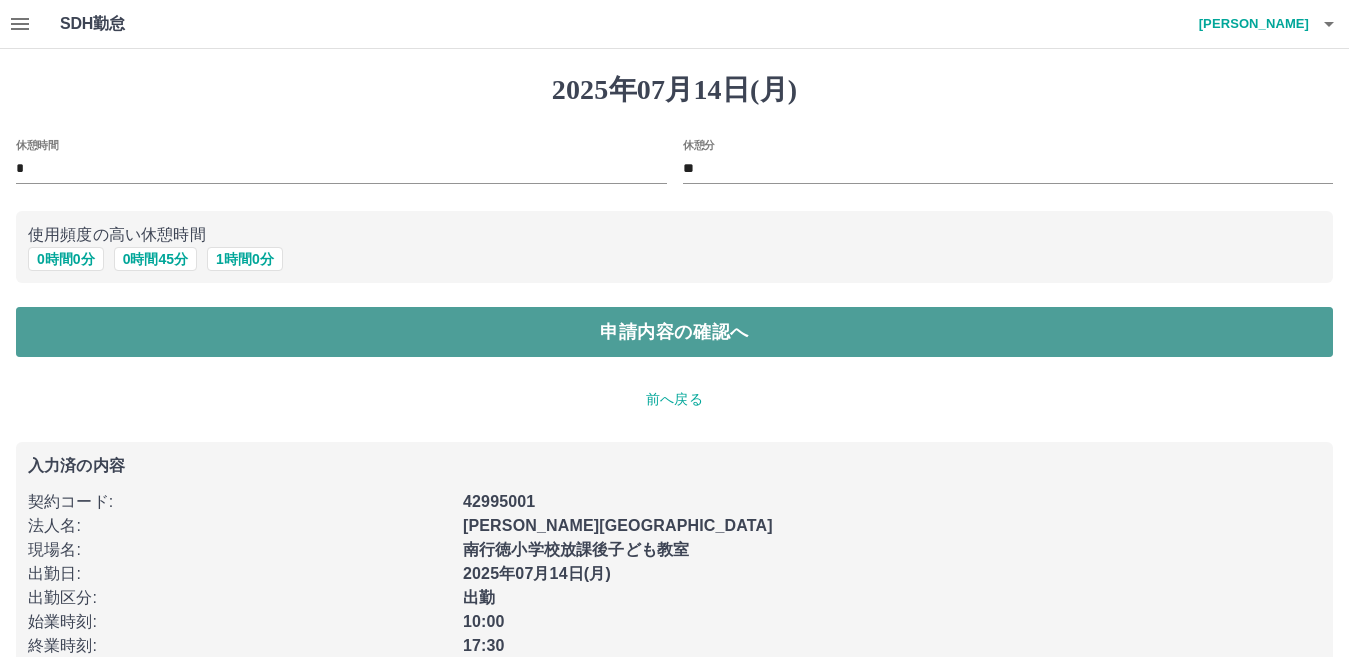click on "申請内容の確認へ" at bounding box center (674, 332) 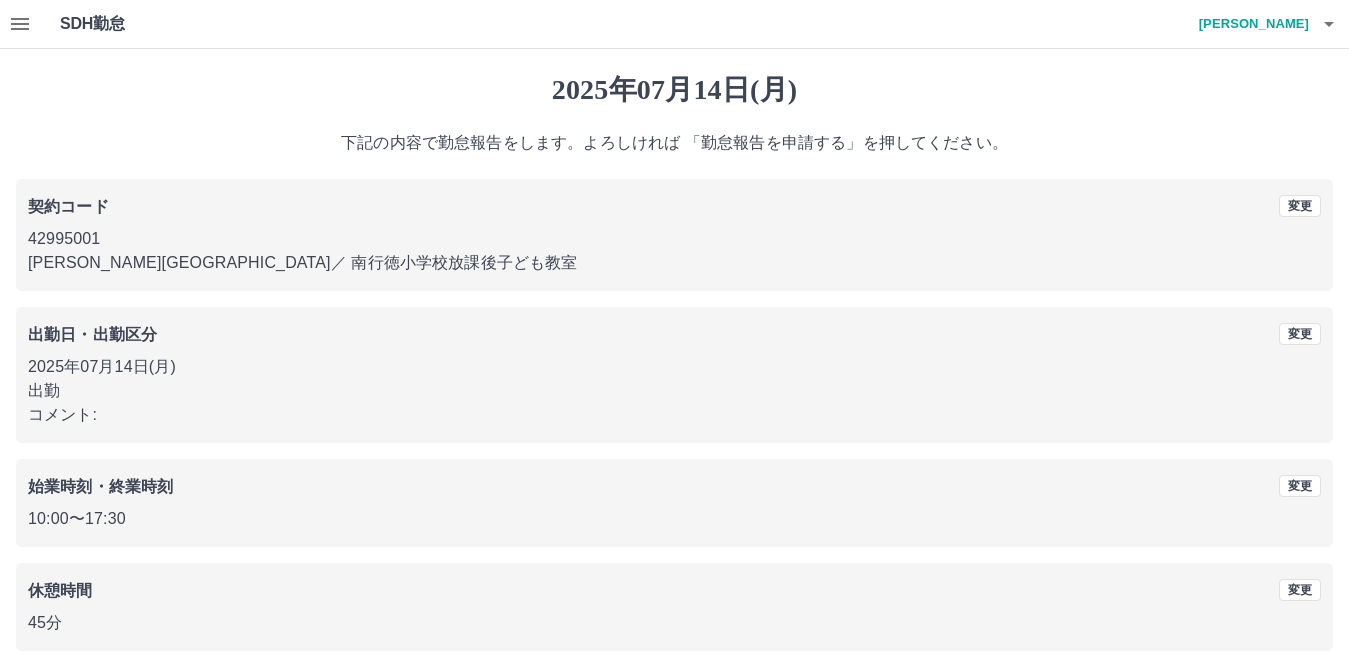 scroll, scrollTop: 92, scrollLeft: 0, axis: vertical 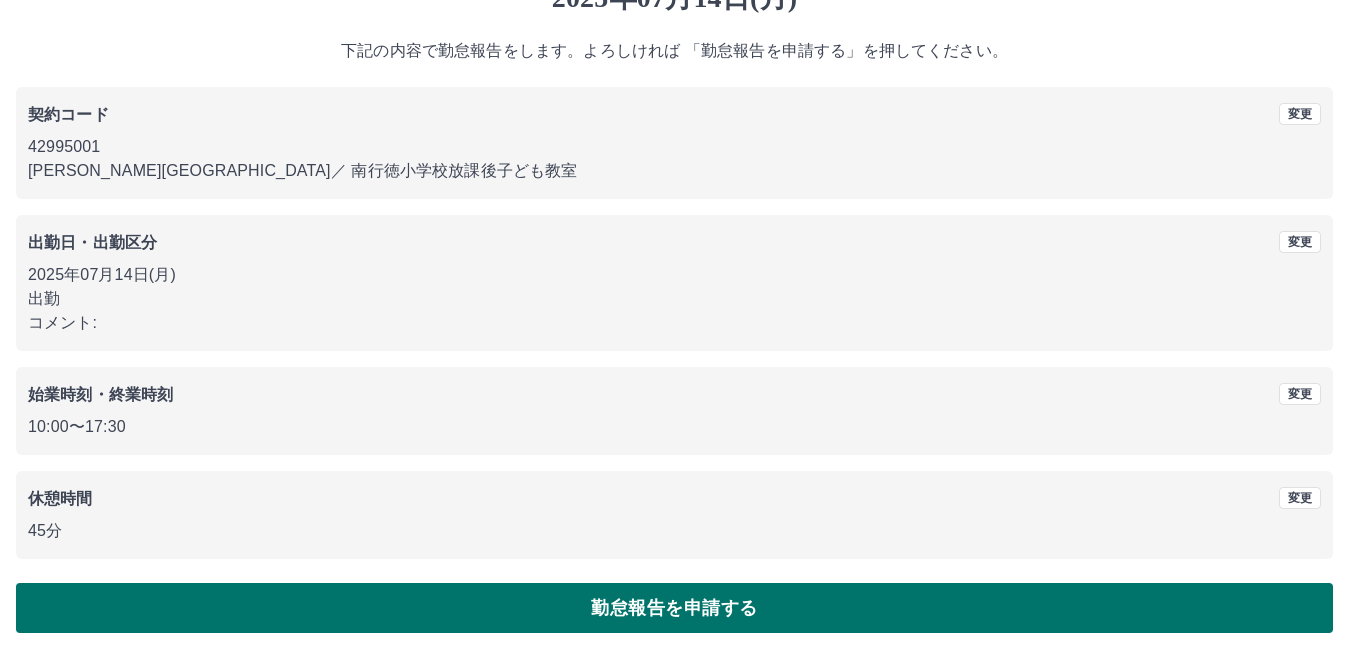 click on "勤怠報告を申請する" at bounding box center (674, 608) 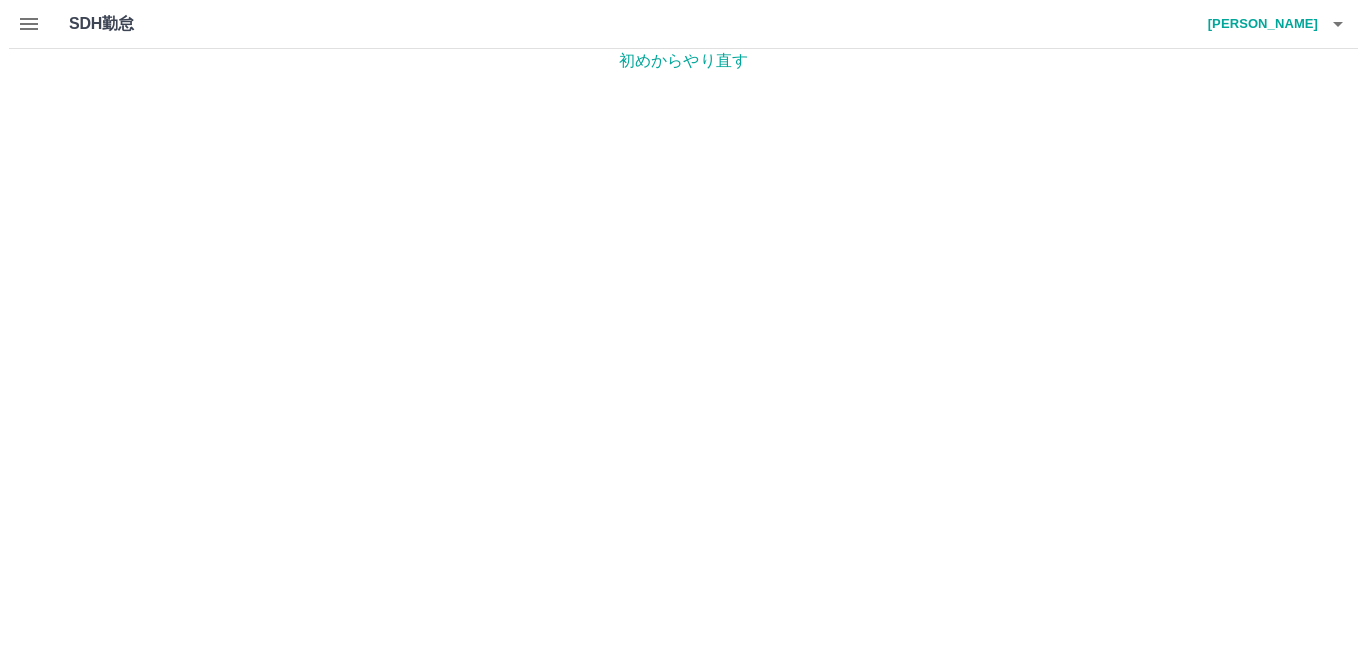 scroll, scrollTop: 0, scrollLeft: 0, axis: both 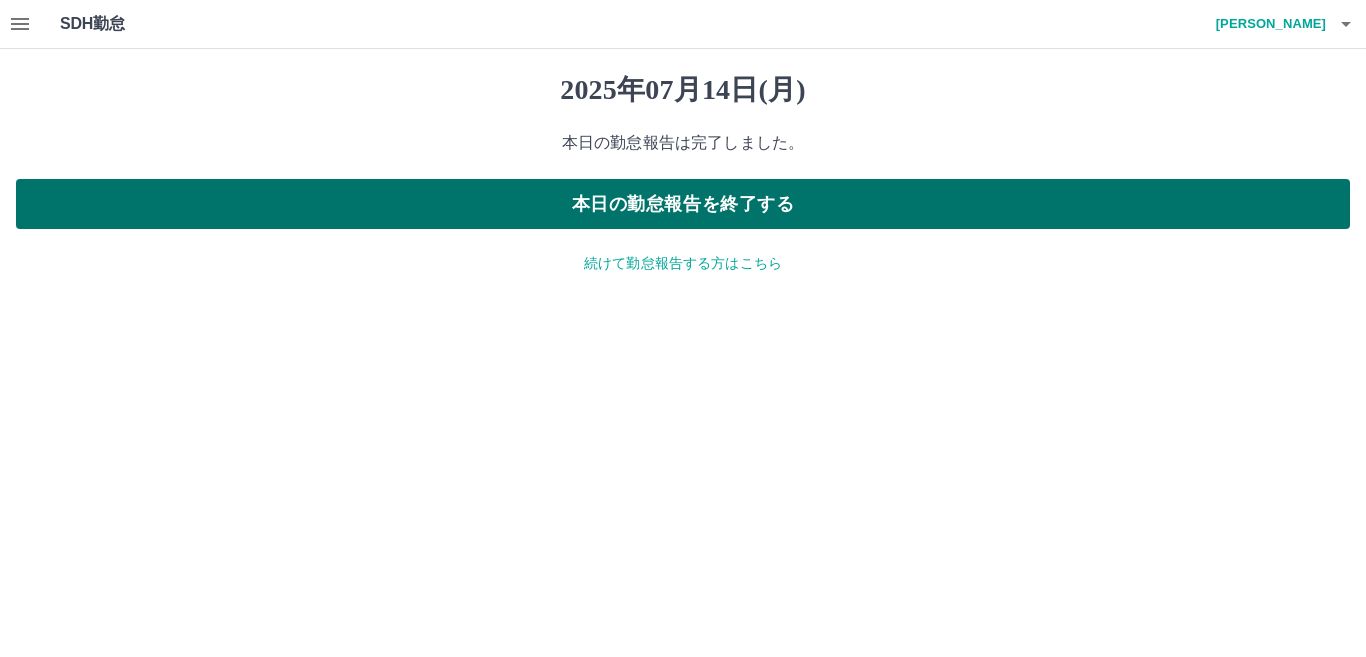 click on "本日の勤怠報告を終了する" at bounding box center (683, 204) 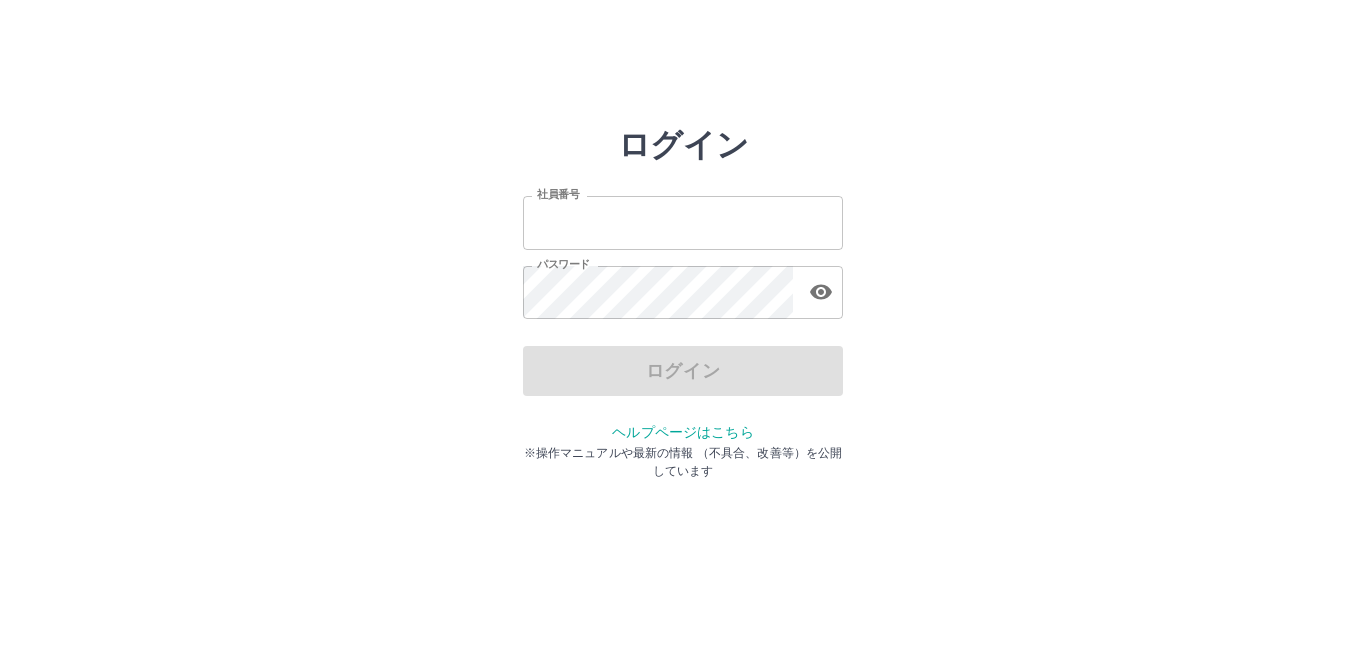 scroll, scrollTop: 0, scrollLeft: 0, axis: both 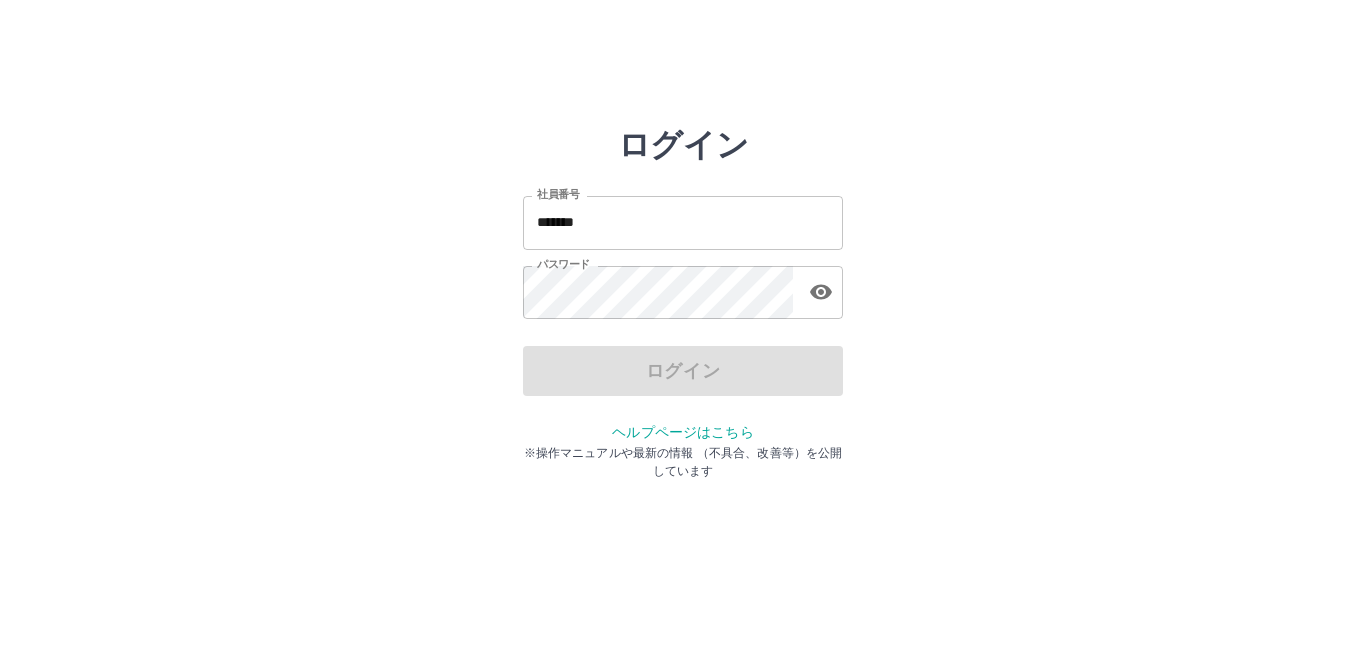 click on "ログイン" at bounding box center [683, 371] 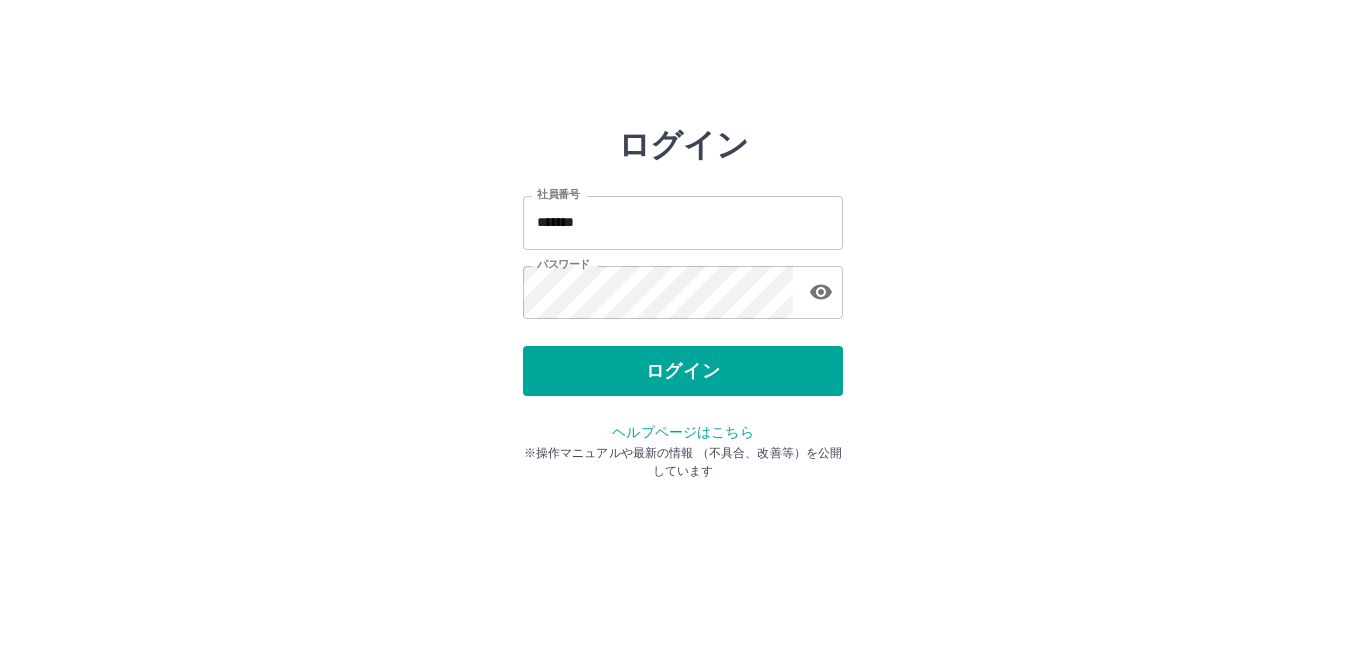 click on "ログイン" at bounding box center [683, 371] 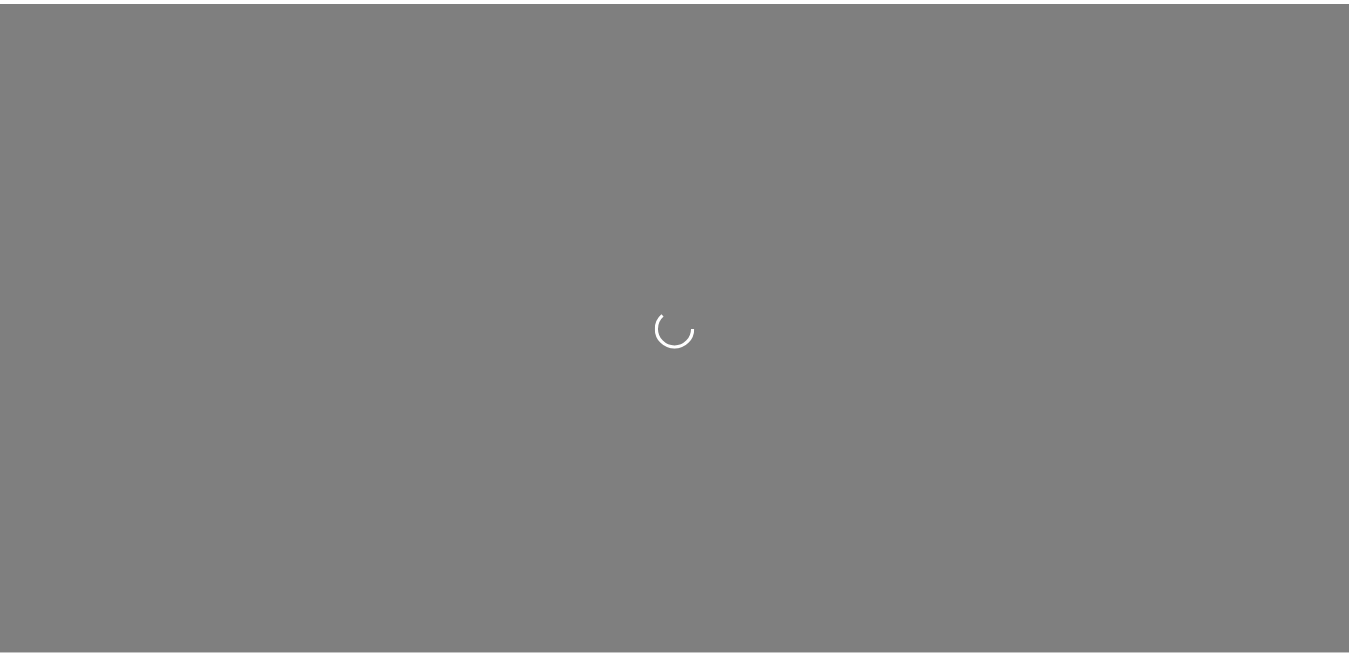 scroll, scrollTop: 0, scrollLeft: 0, axis: both 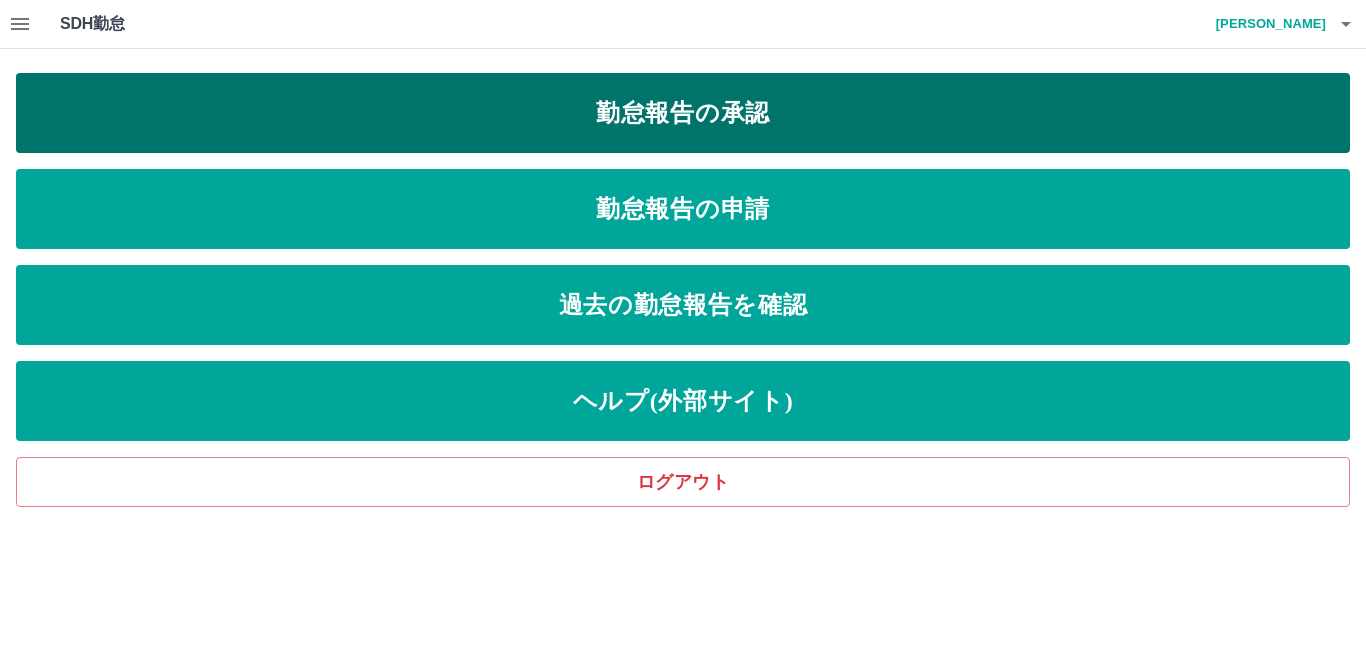 click on "勤怠報告の承認" at bounding box center (683, 113) 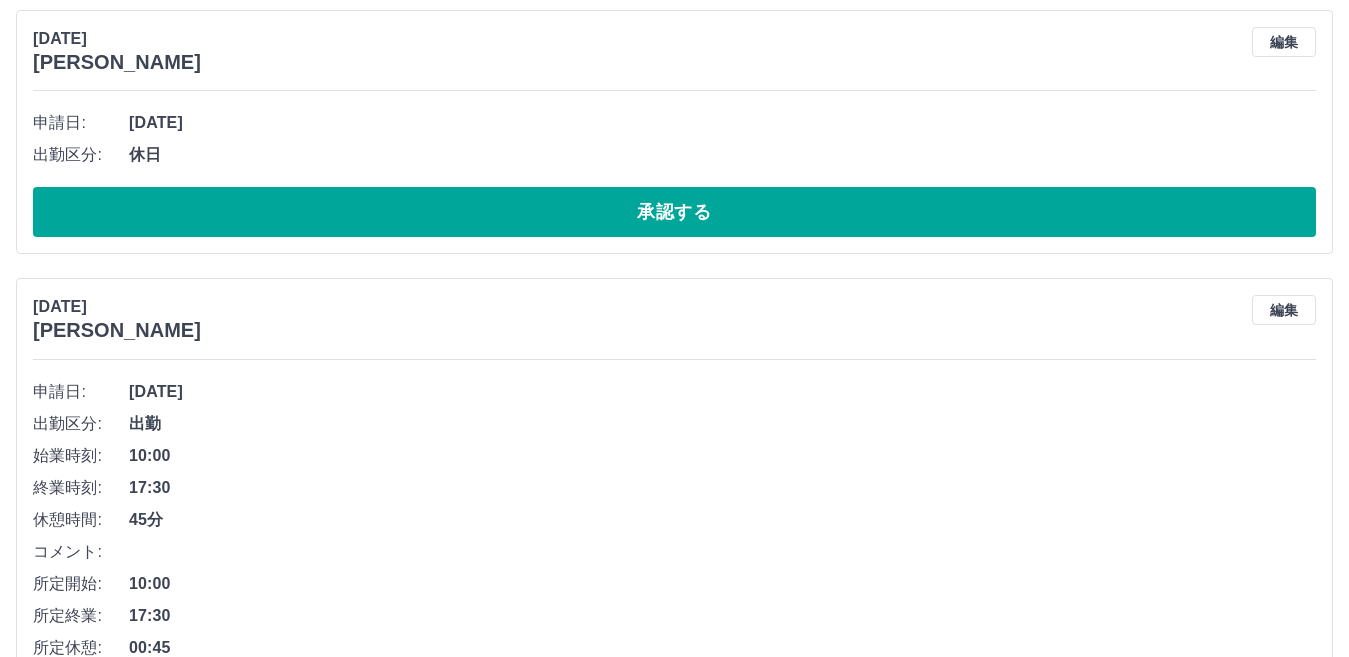 scroll, scrollTop: 1079, scrollLeft: 0, axis: vertical 